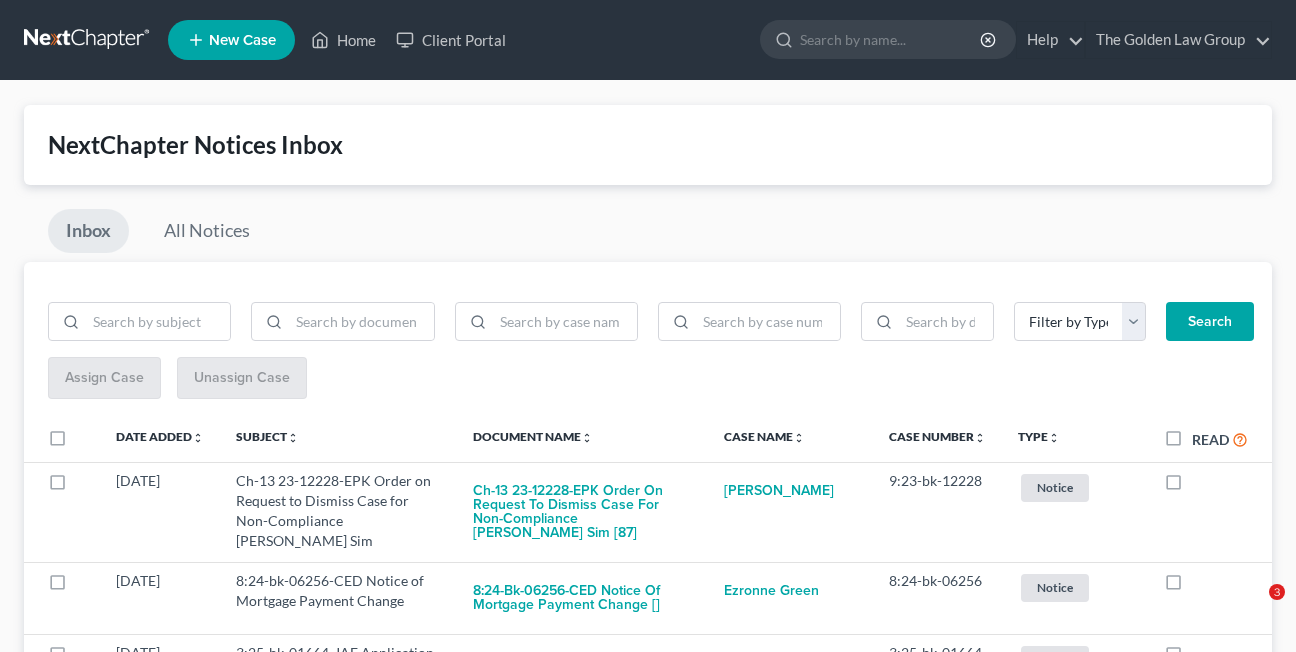 scroll, scrollTop: 4, scrollLeft: 0, axis: vertical 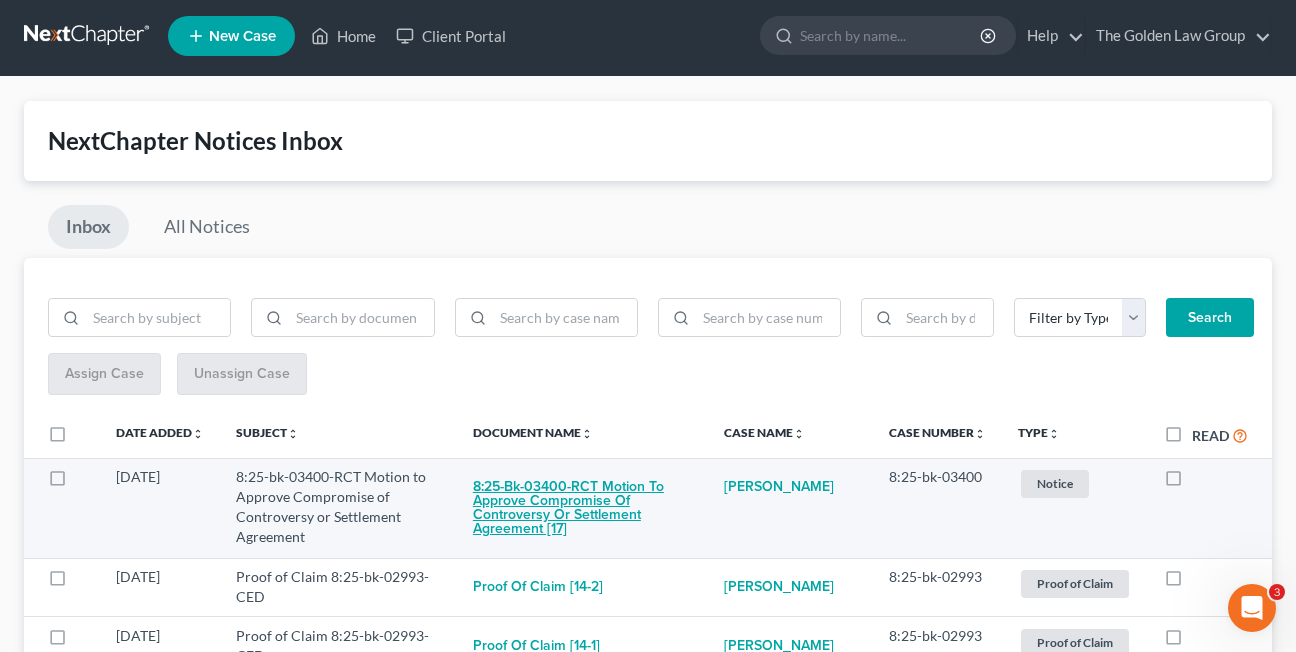click on "8:25-bk-03400-RCT Motion to Approve Compromise of Controversy or Settlement Agreement [17]" at bounding box center (582, 508) 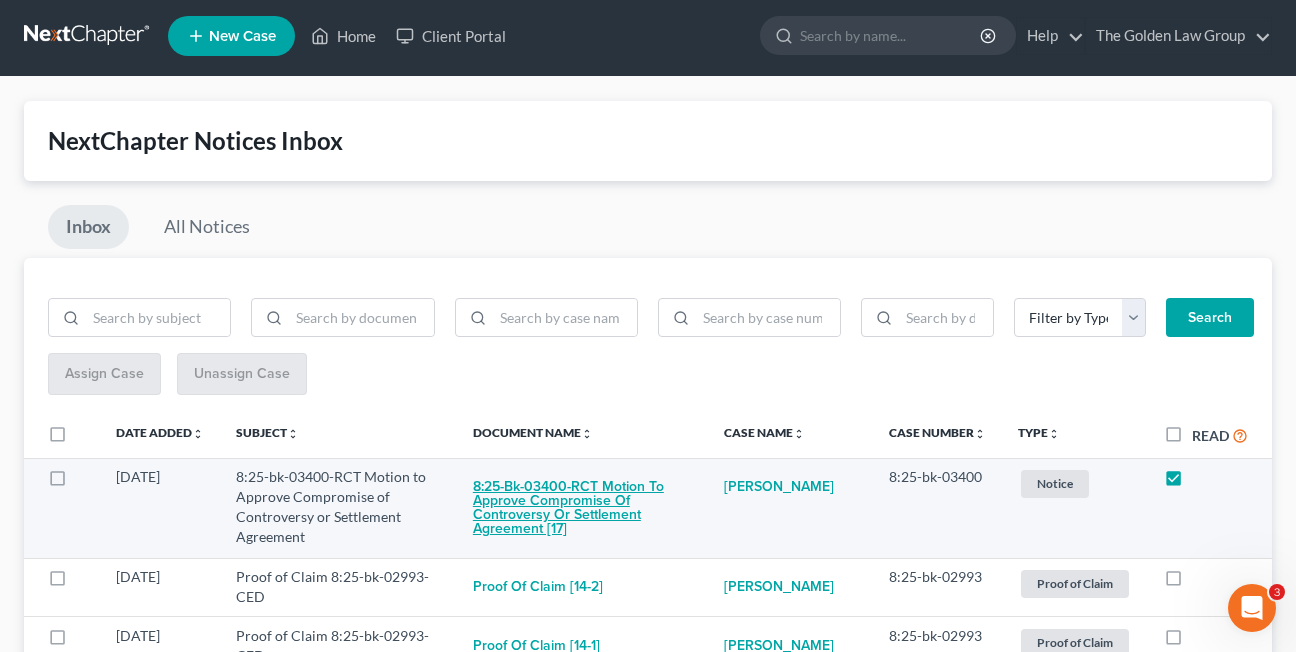 checkbox on "true" 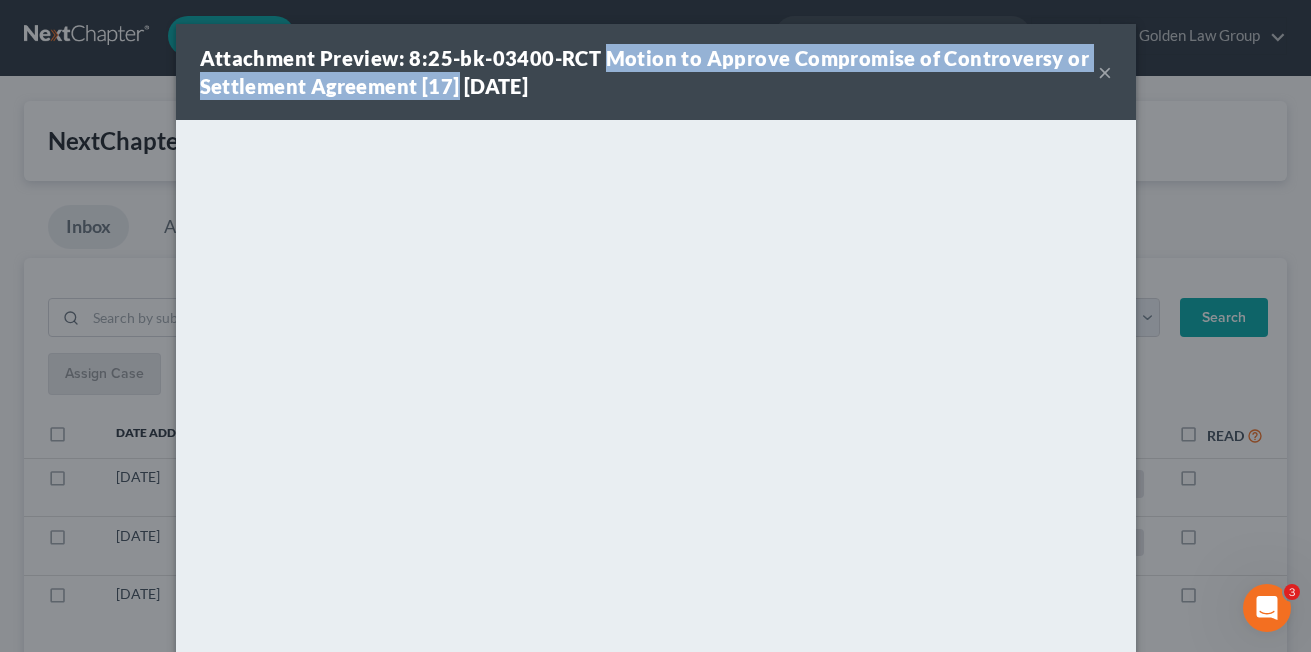 drag, startPoint x: 594, startPoint y: 59, endPoint x: 448, endPoint y: 86, distance: 148.47559 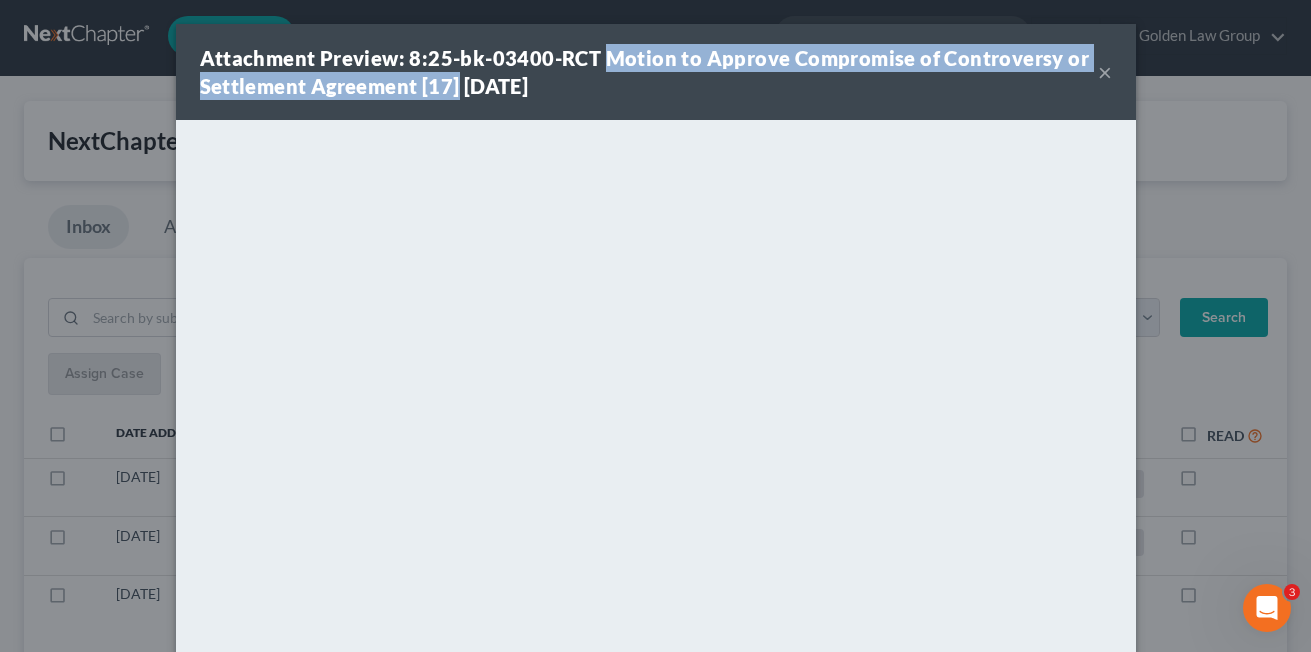 copy on "Motion to Approve Compromise of Controversy or Settlement Agreement [17]" 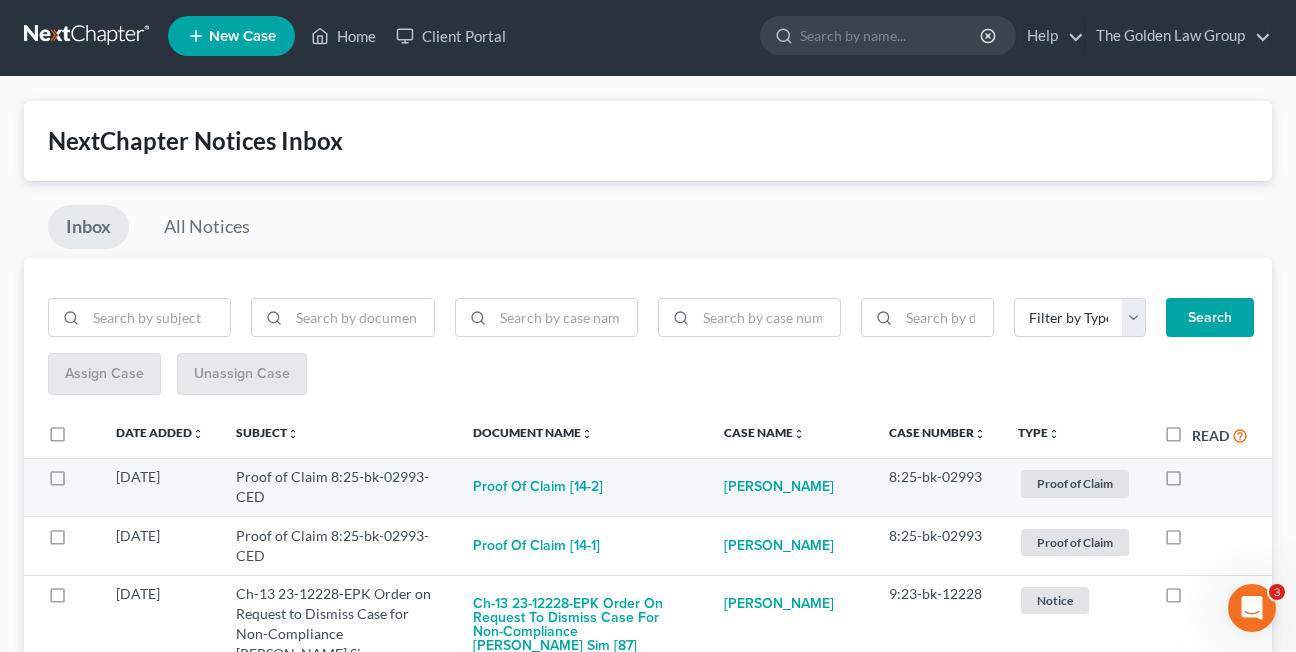 click at bounding box center (1192, 482) 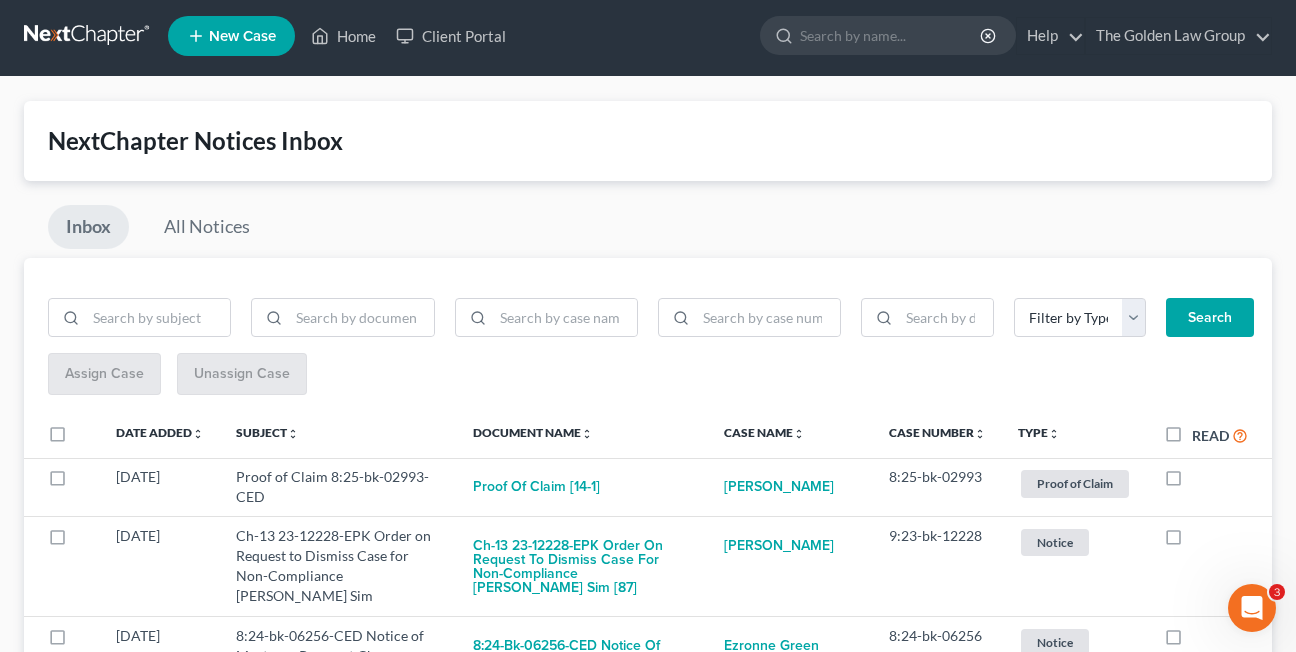 click at bounding box center [1192, 482] 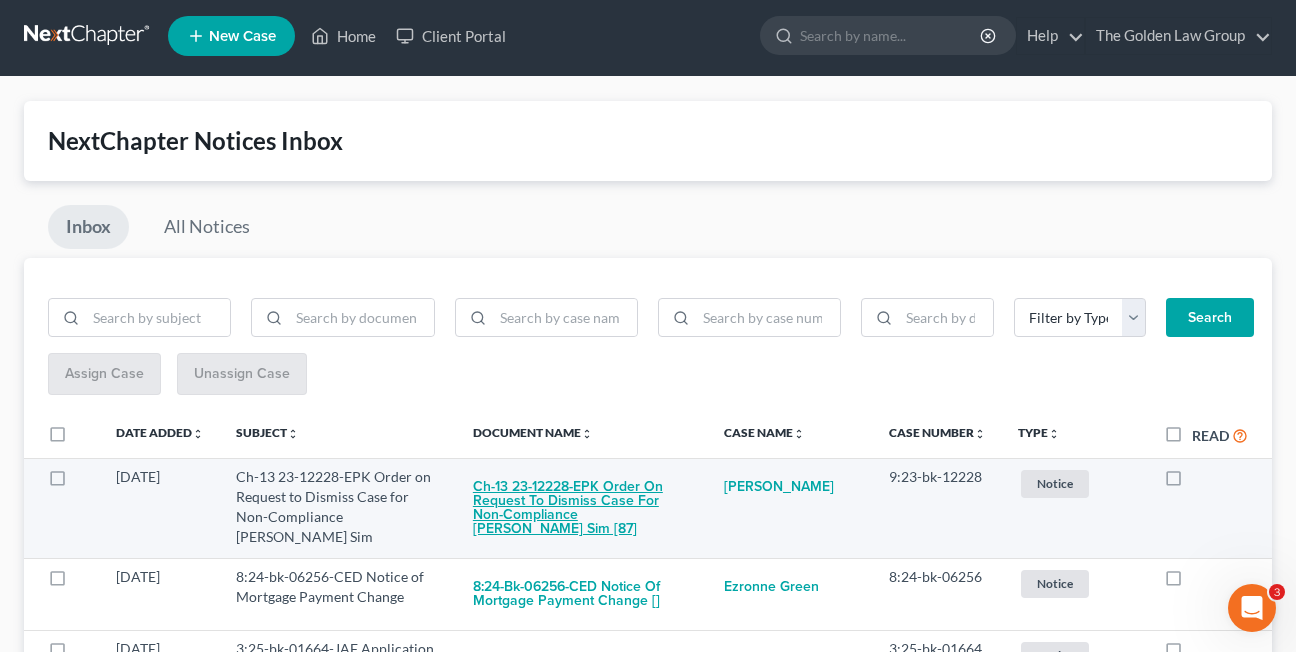 click on "Ch-13 23-12228-EPK Order on Request to Dismiss Case for Non-Compliance Valerie Dukes  Sim [87]" at bounding box center [582, 508] 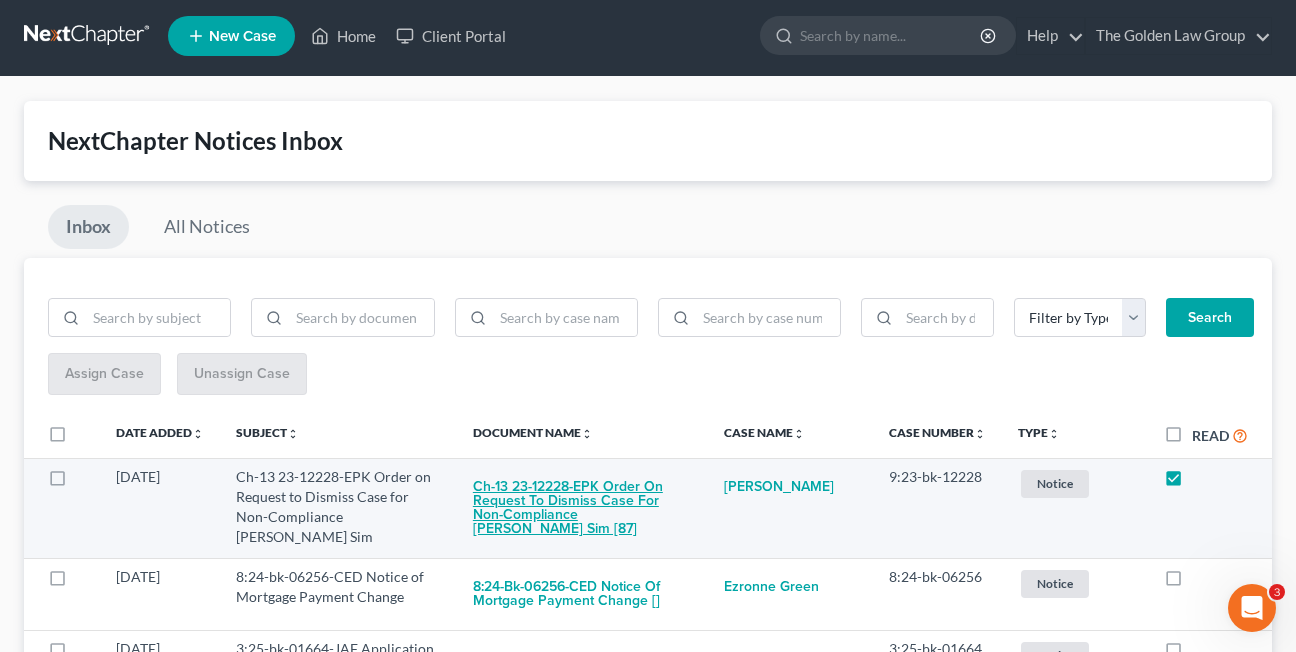 checkbox on "true" 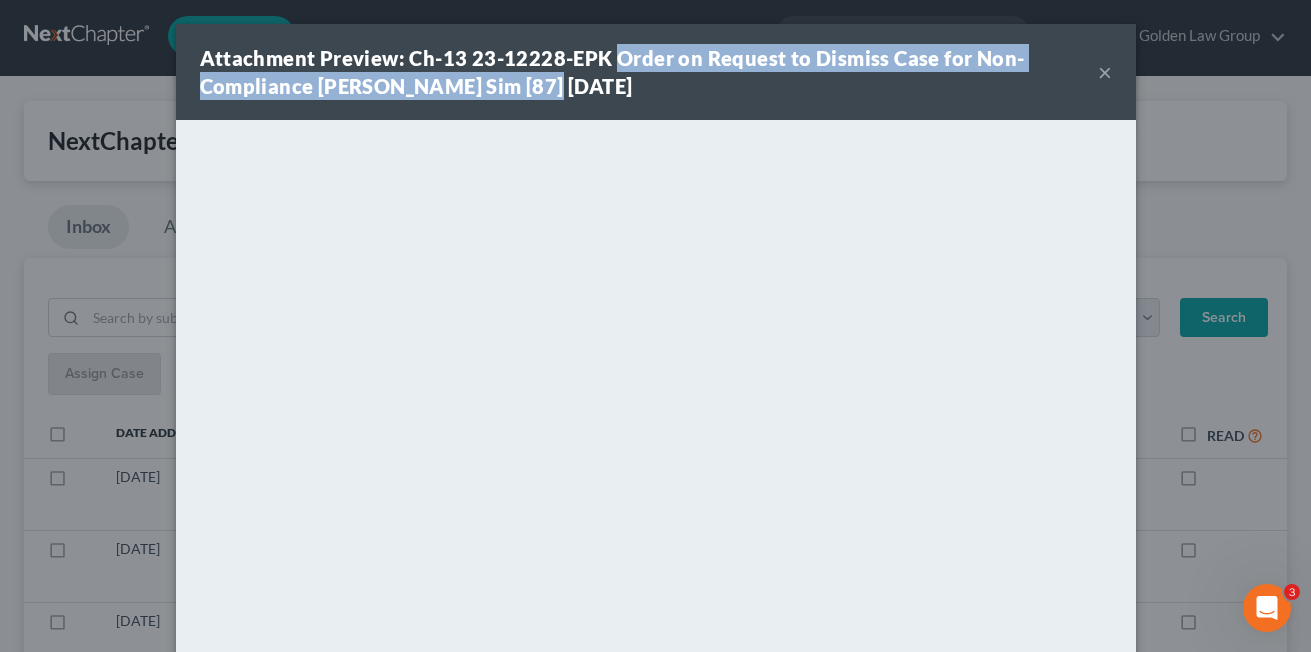 drag, startPoint x: 607, startPoint y: 54, endPoint x: 522, endPoint y: 100, distance: 96.64885 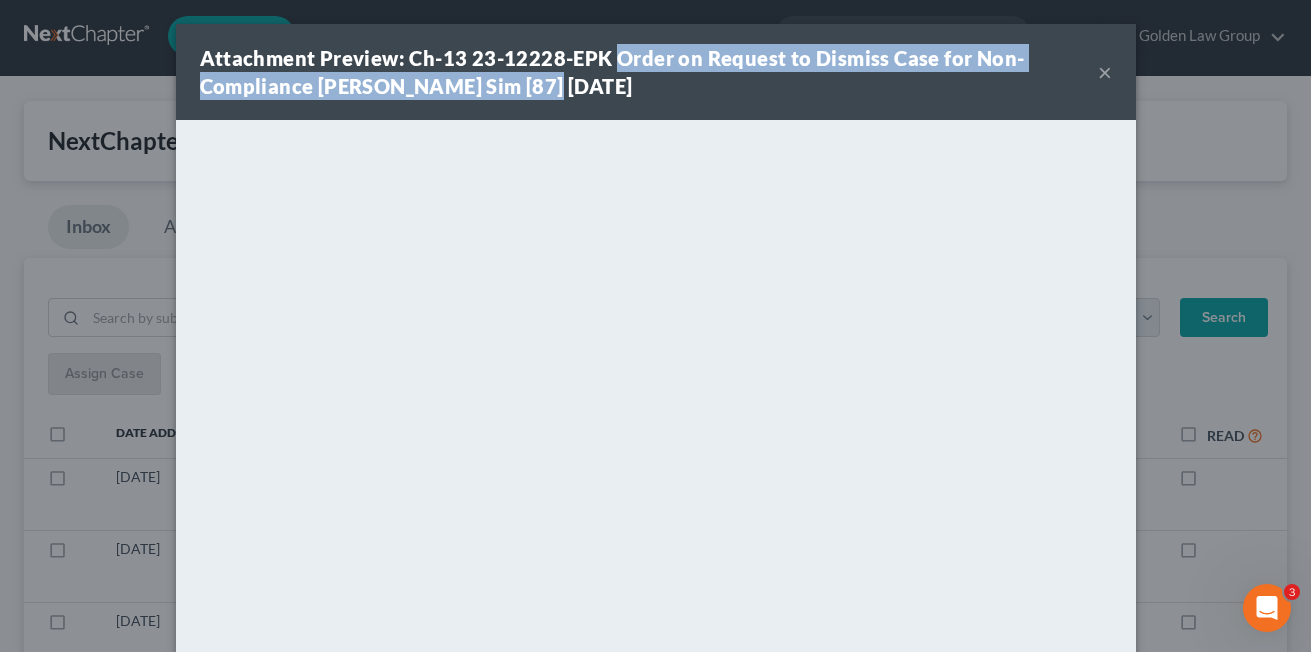 click on "×" at bounding box center (1105, 72) 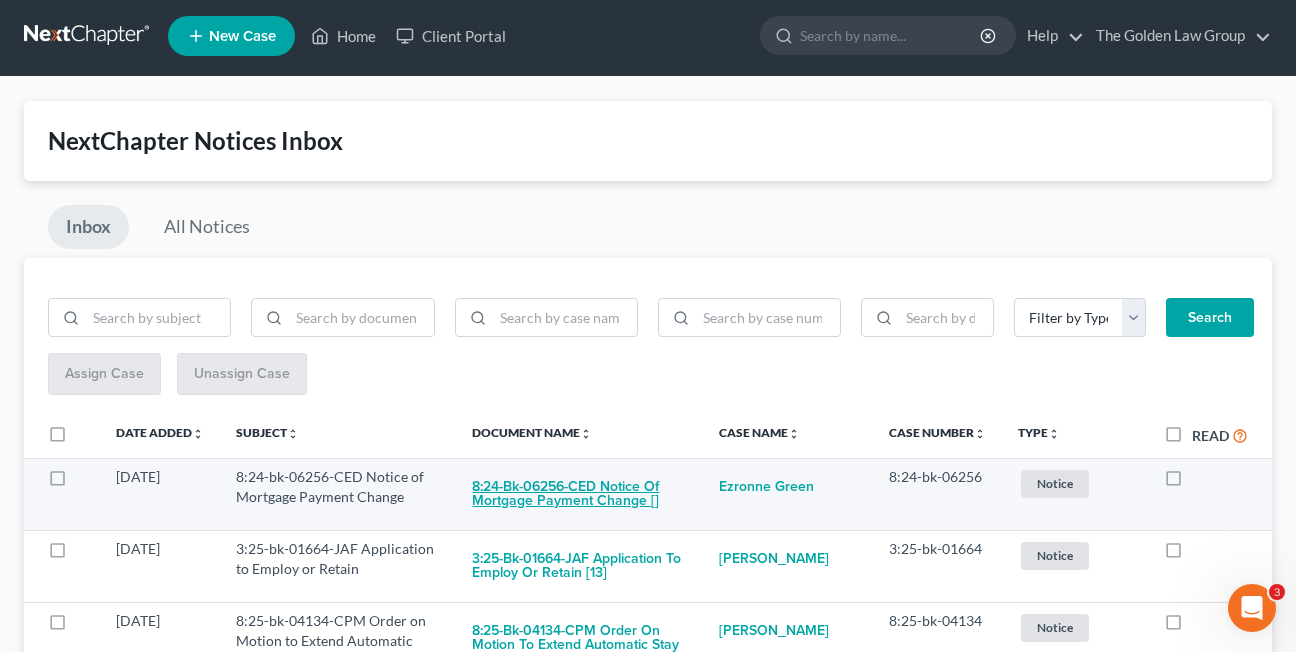 click on "8:24-bk-06256-CED Notice of Mortgage Payment Change []" at bounding box center (579, 494) 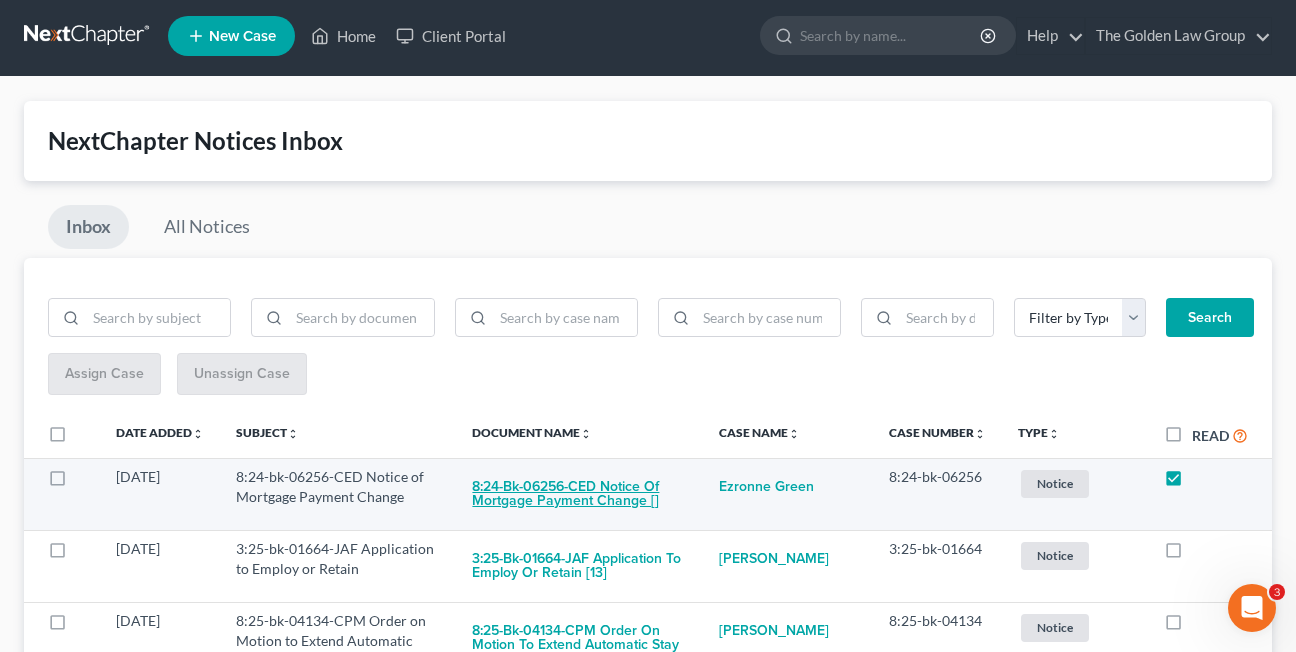 checkbox on "true" 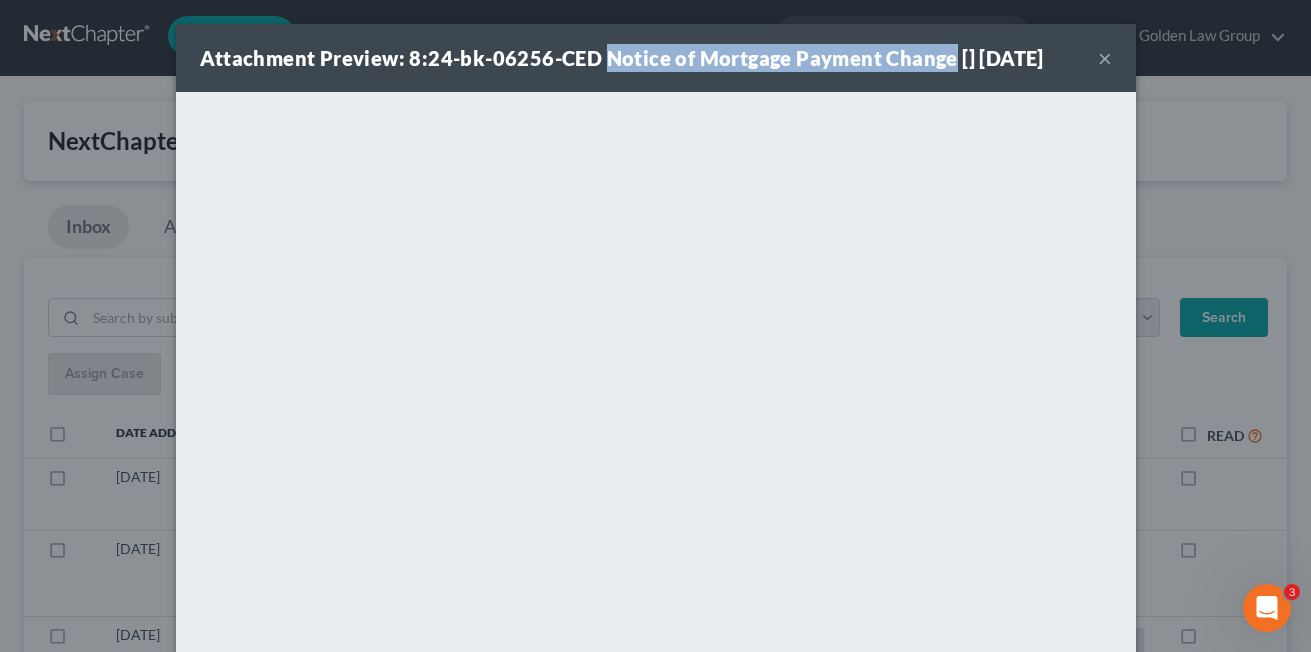 drag, startPoint x: 597, startPoint y: 51, endPoint x: 936, endPoint y: 61, distance: 339.14746 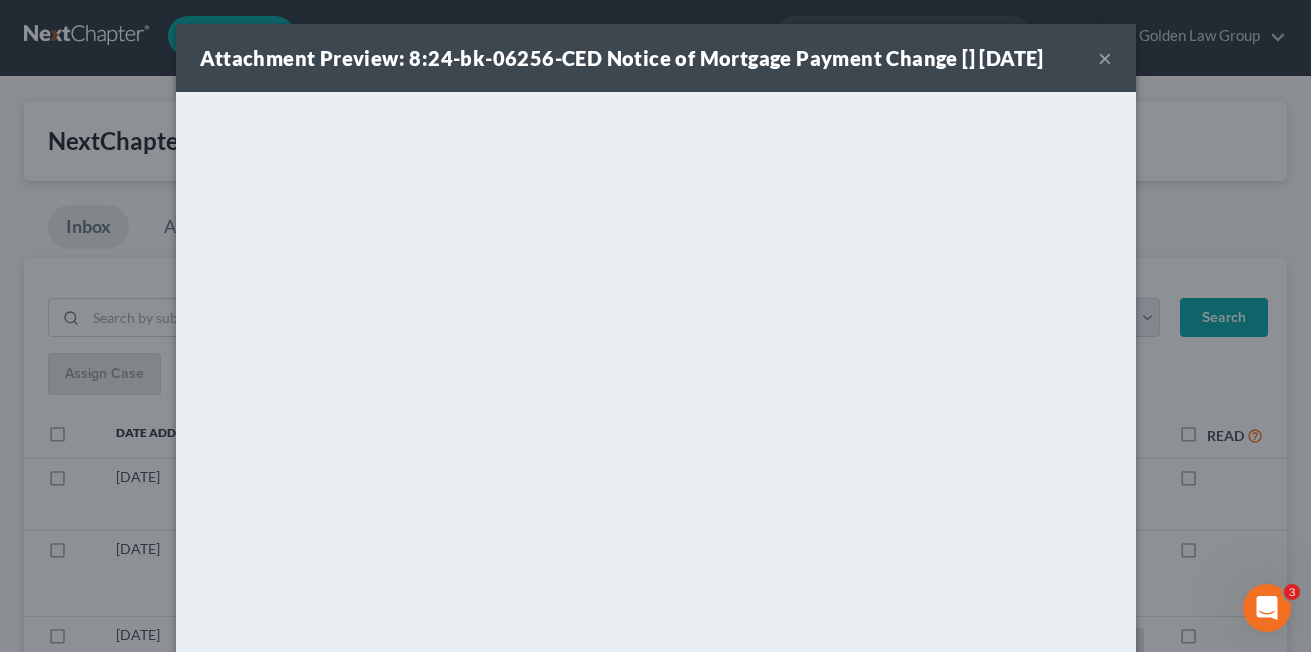 click on "Attachment Preview: 8:24-bk-06256-CED Notice of Mortgage Payment Change [] 07/15/2025 ×" at bounding box center (656, 58) 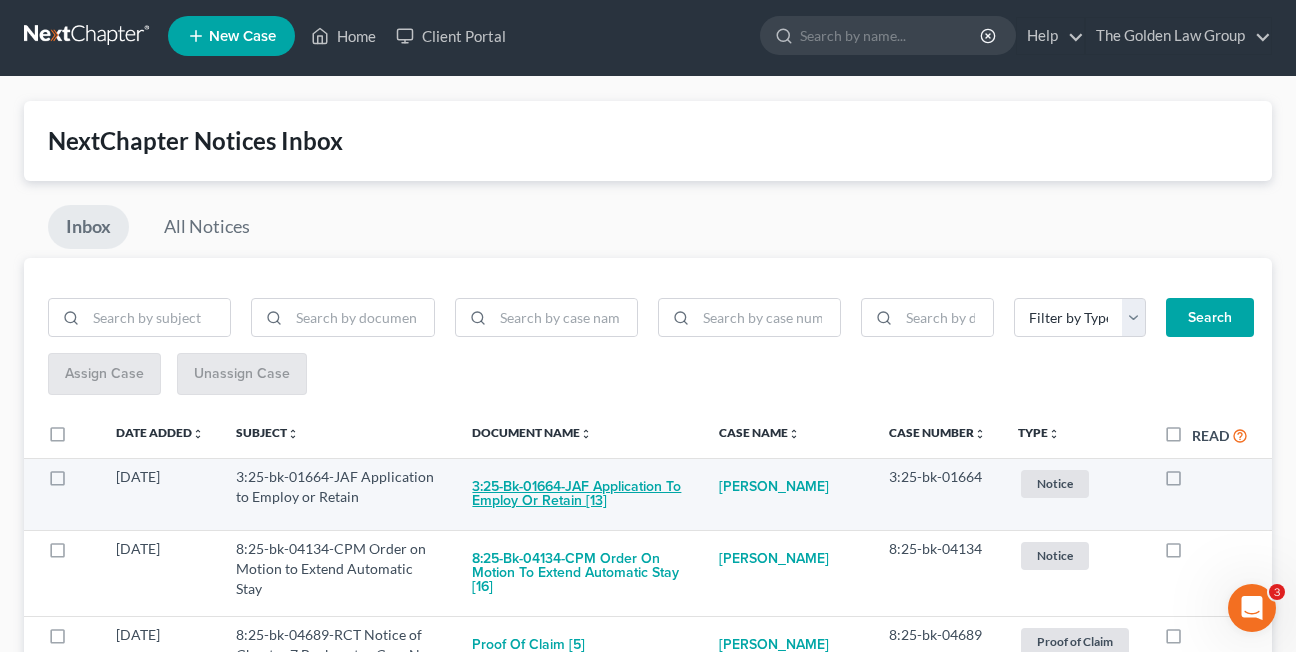 click on "3:25-bk-01664-JAF Application to Employ or Retain [13]" at bounding box center (579, 494) 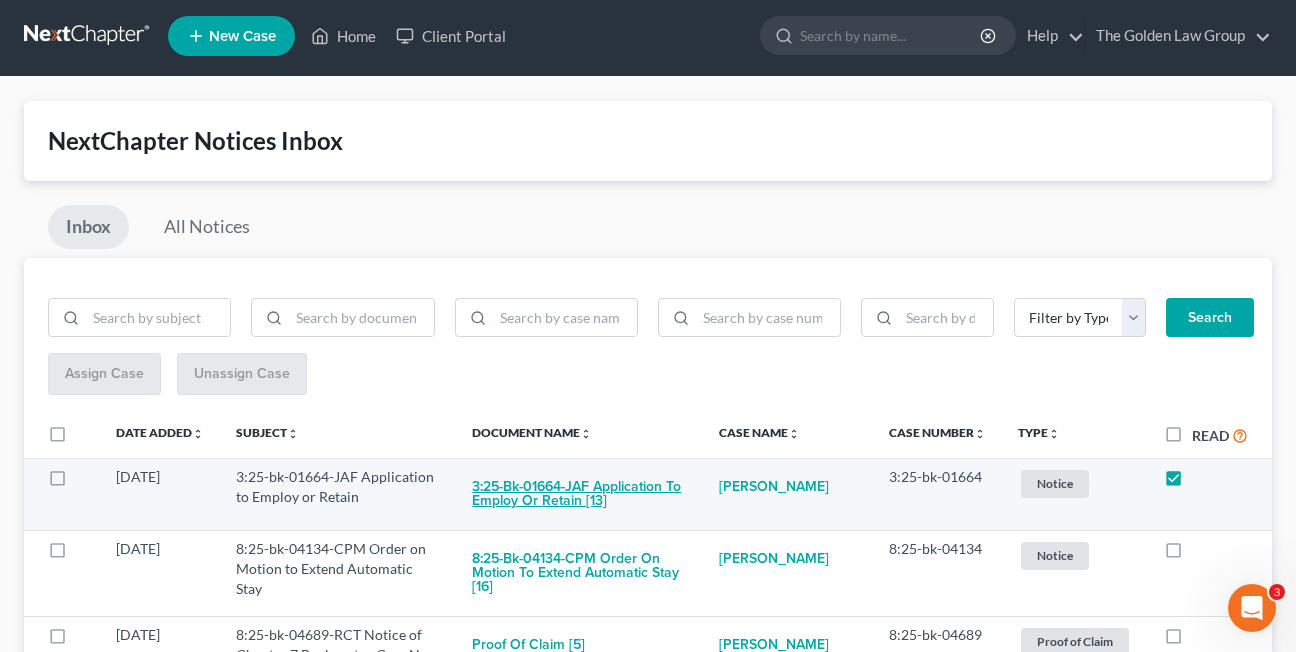 checkbox on "true" 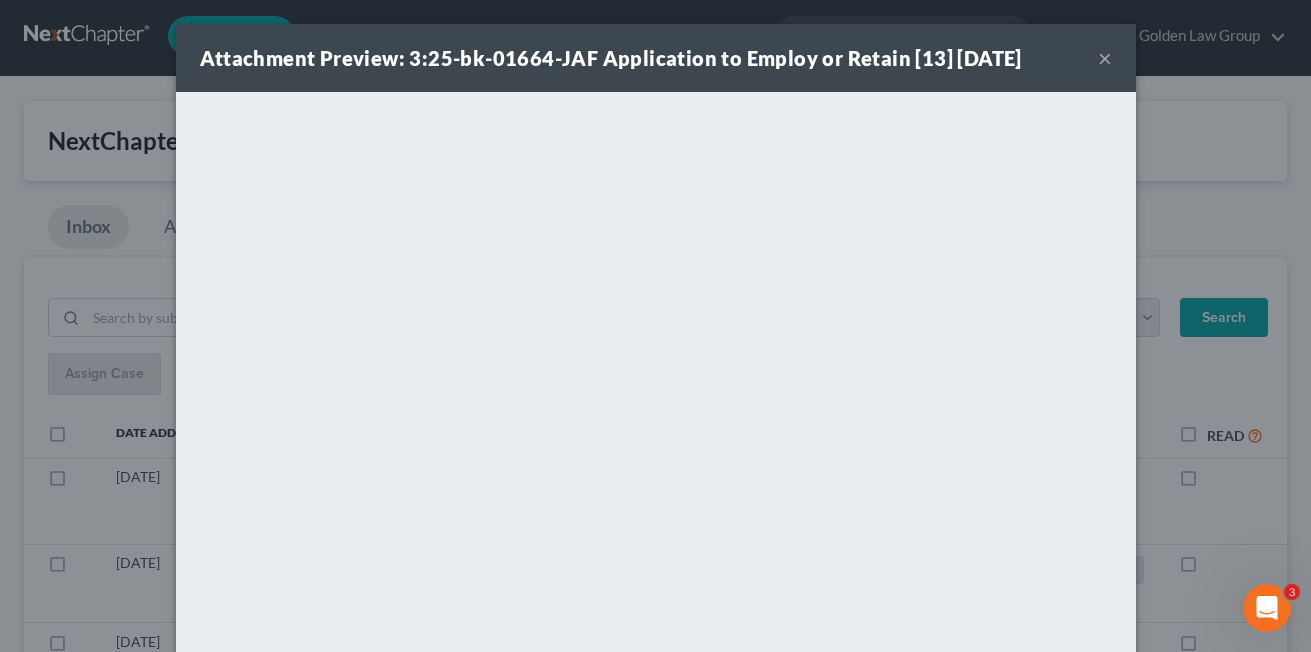 click on "×" at bounding box center [1105, 58] 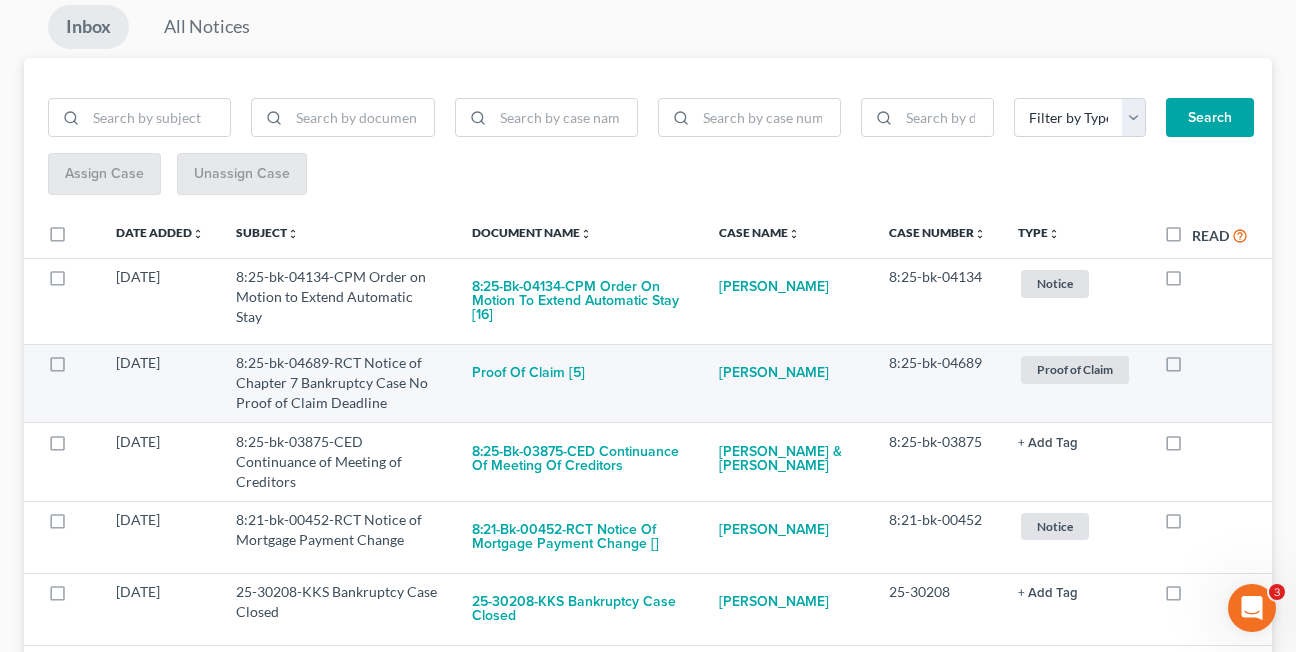 scroll, scrollTop: 304, scrollLeft: 0, axis: vertical 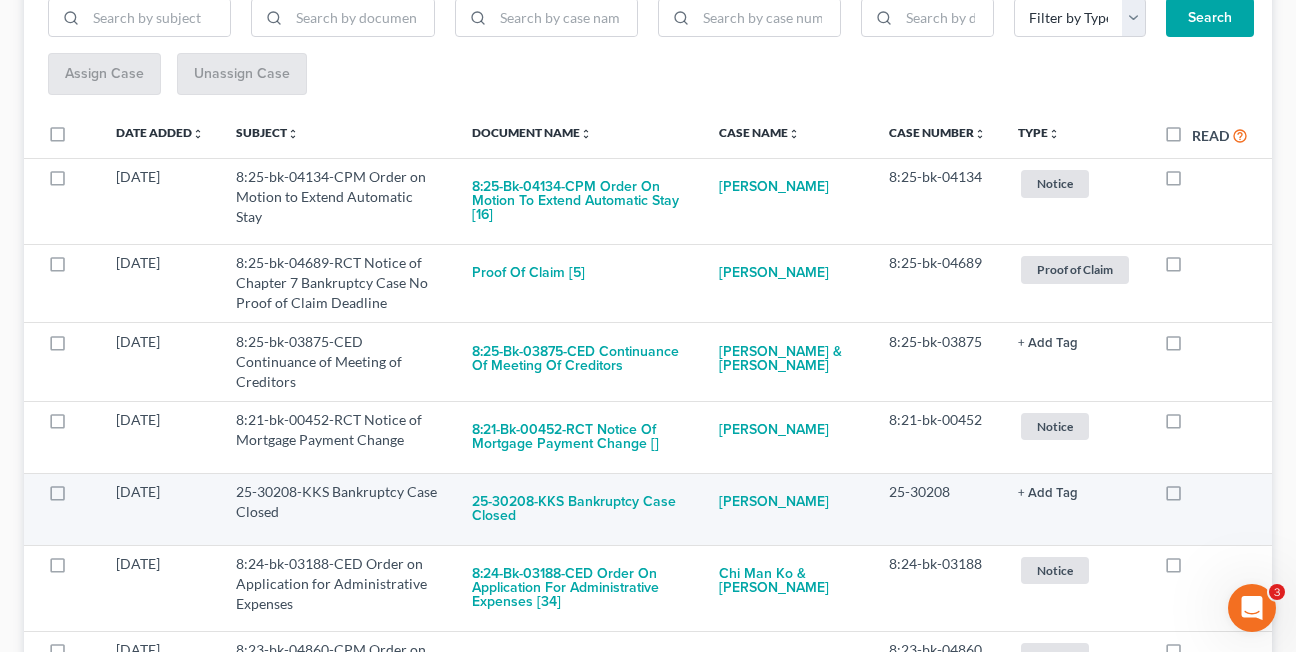 click at bounding box center (1192, 497) 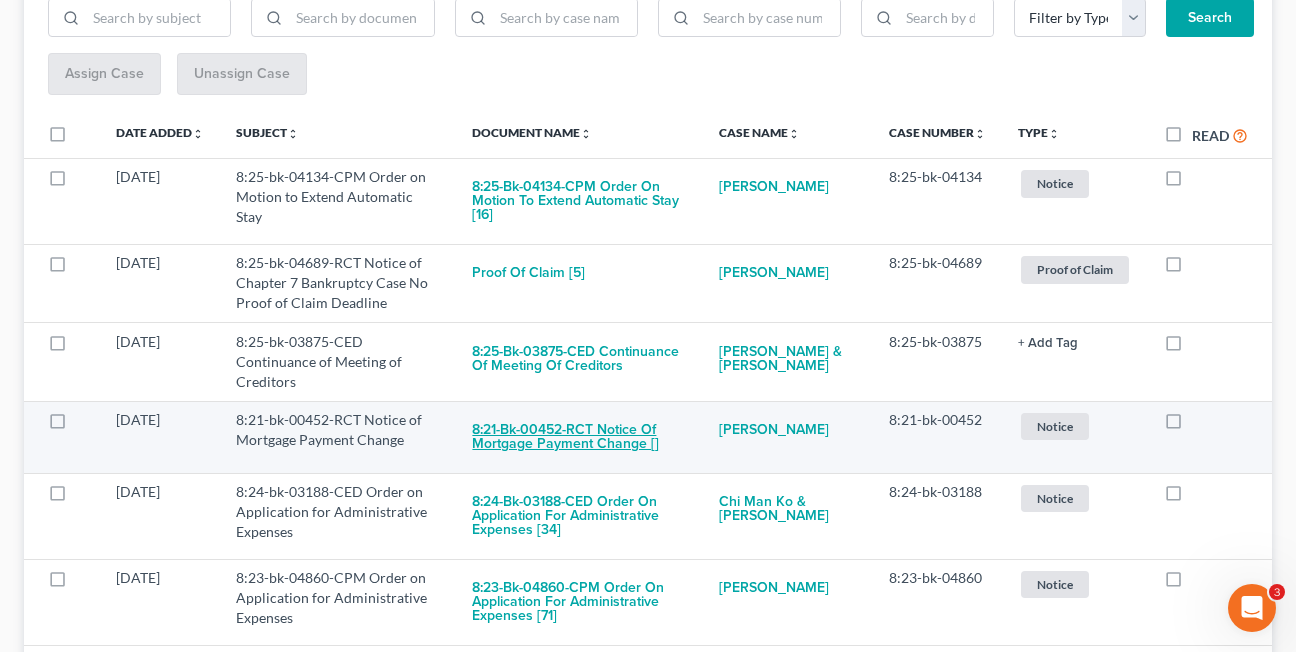 click on "8:21-bk-00452-RCT Notice of Mortgage Payment Change []" at bounding box center (579, 437) 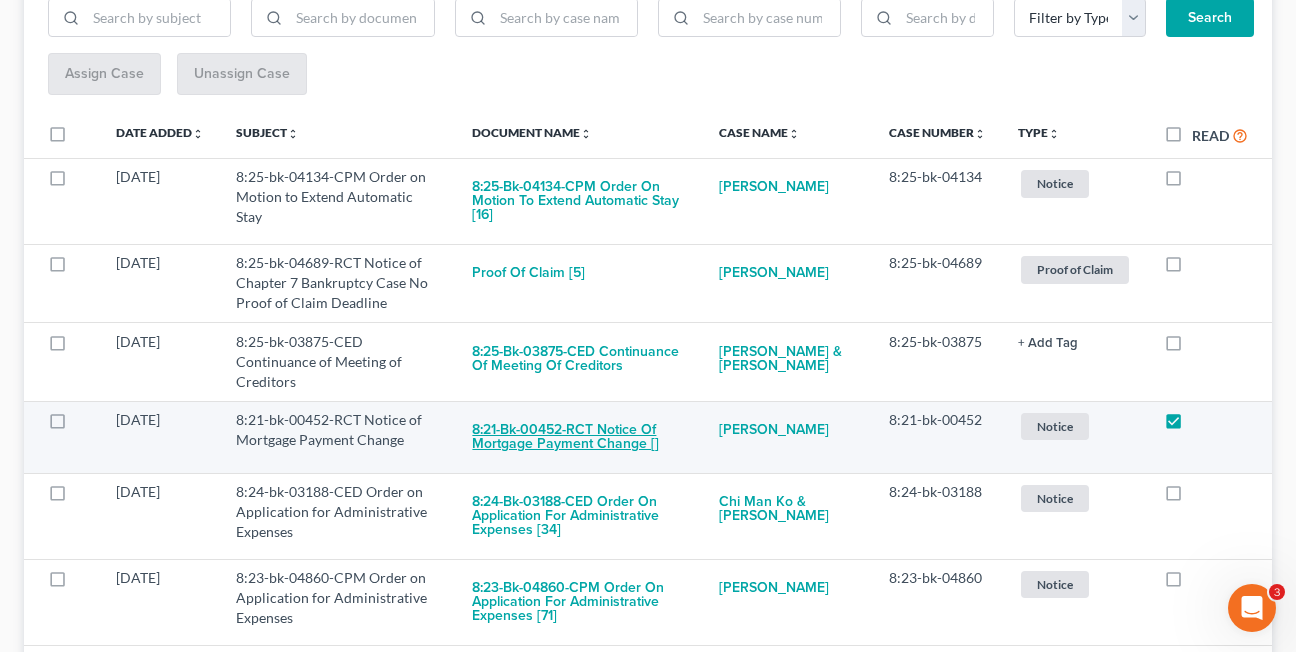 checkbox on "true" 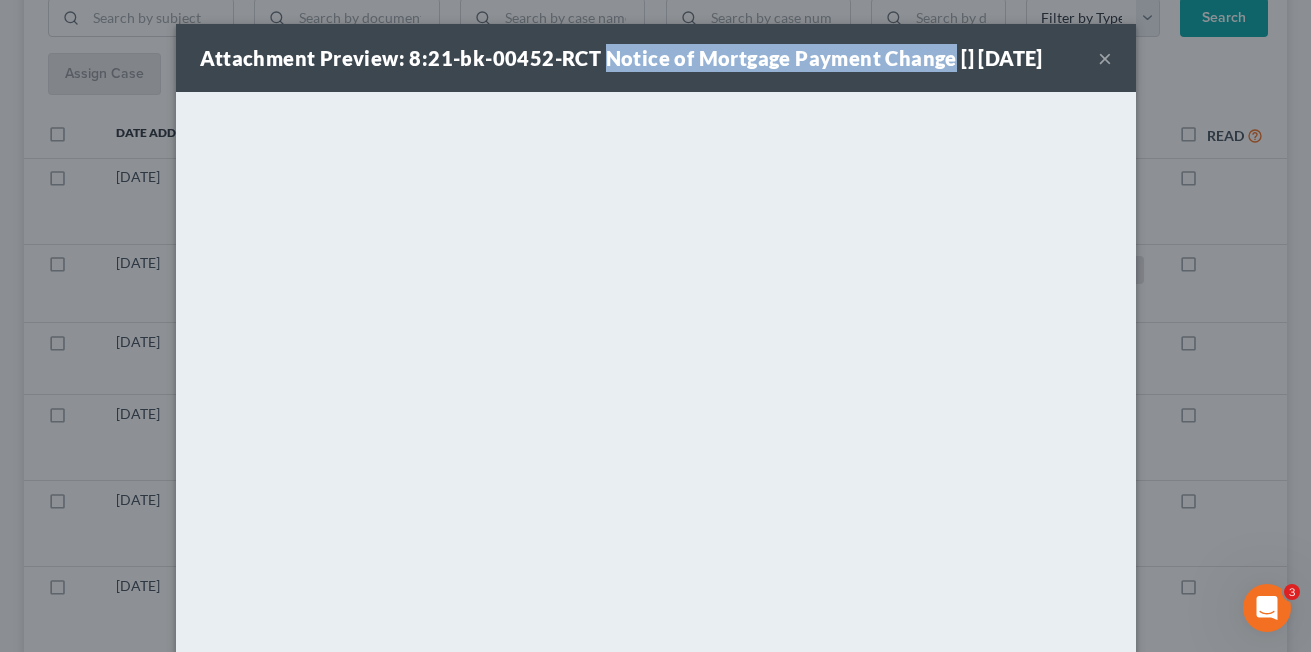 drag, startPoint x: 596, startPoint y: 63, endPoint x: 935, endPoint y: 62, distance: 339.00146 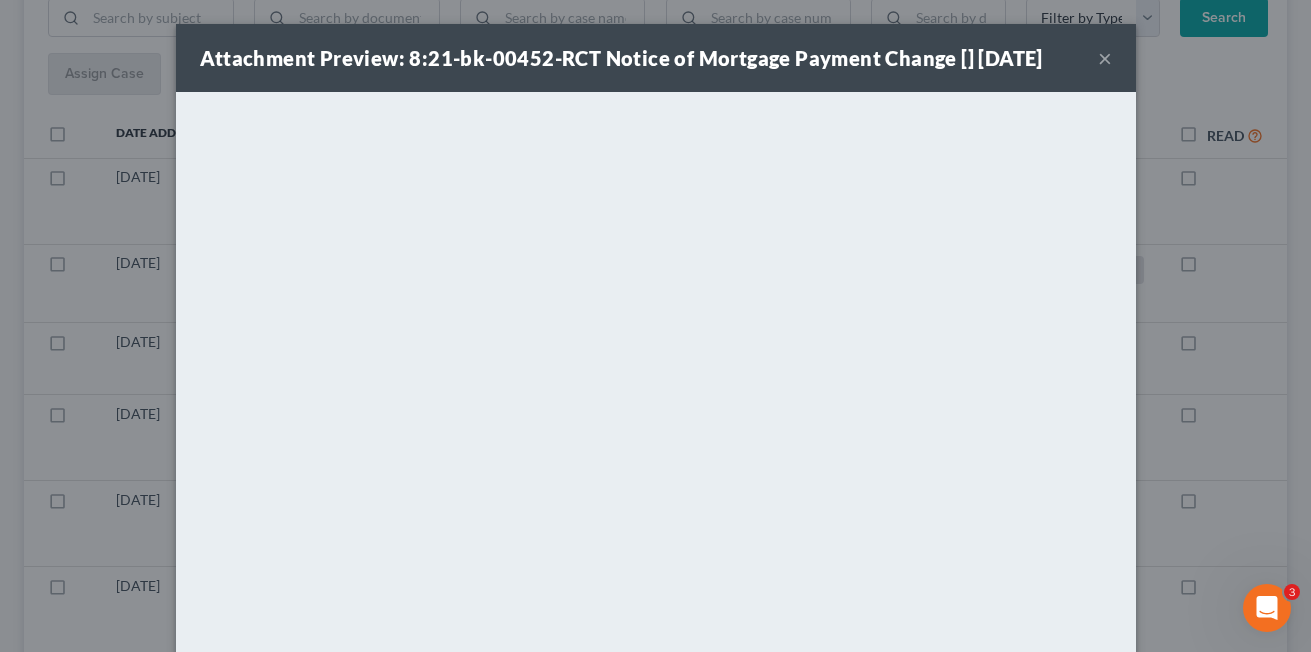 click on "×" at bounding box center (1105, 58) 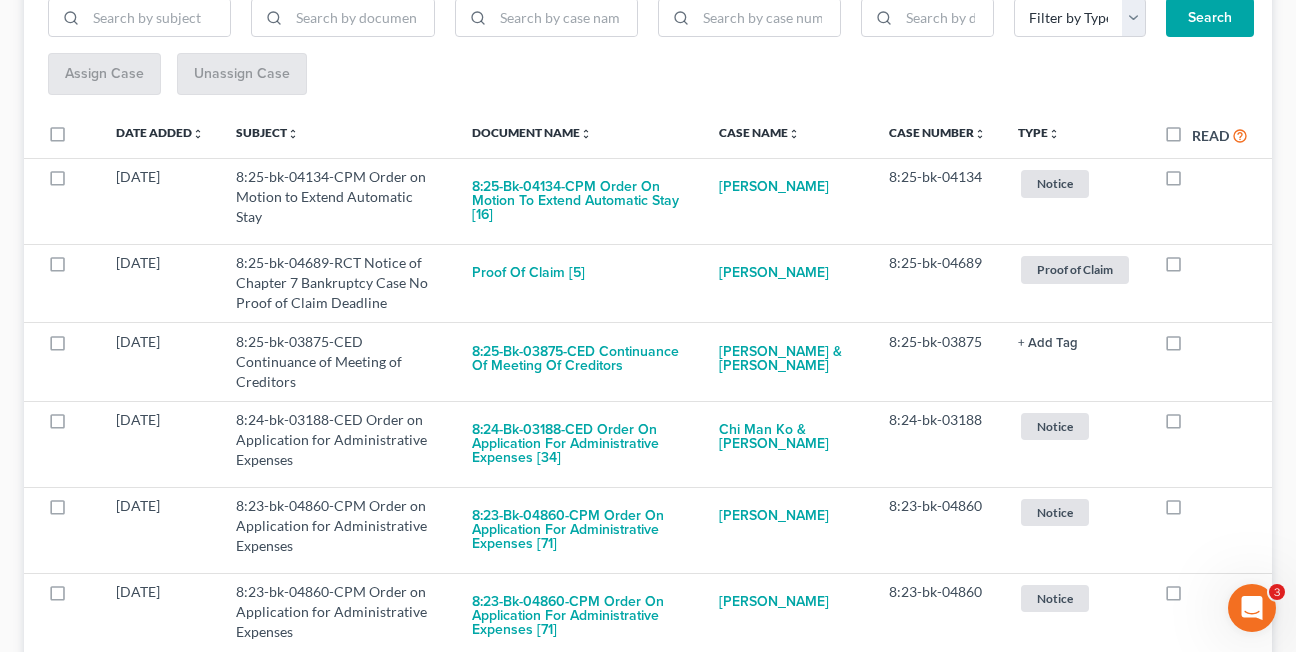 scroll, scrollTop: 874, scrollLeft: 0, axis: vertical 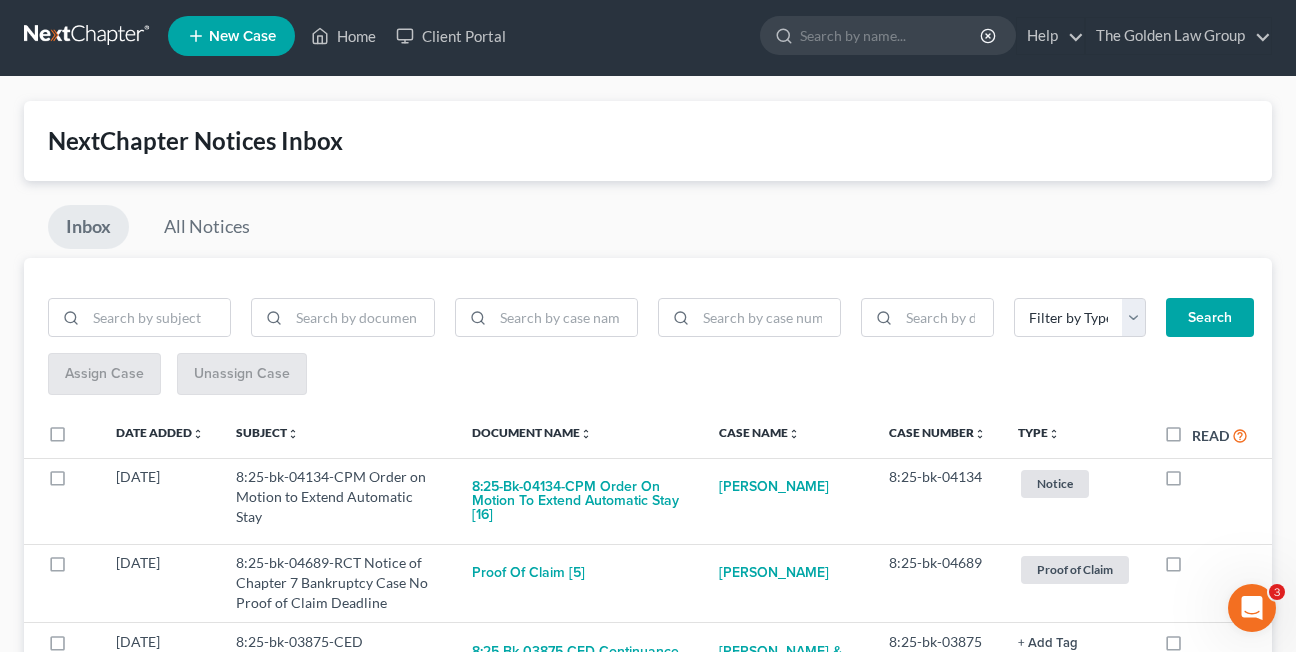 click at bounding box center [88, 36] 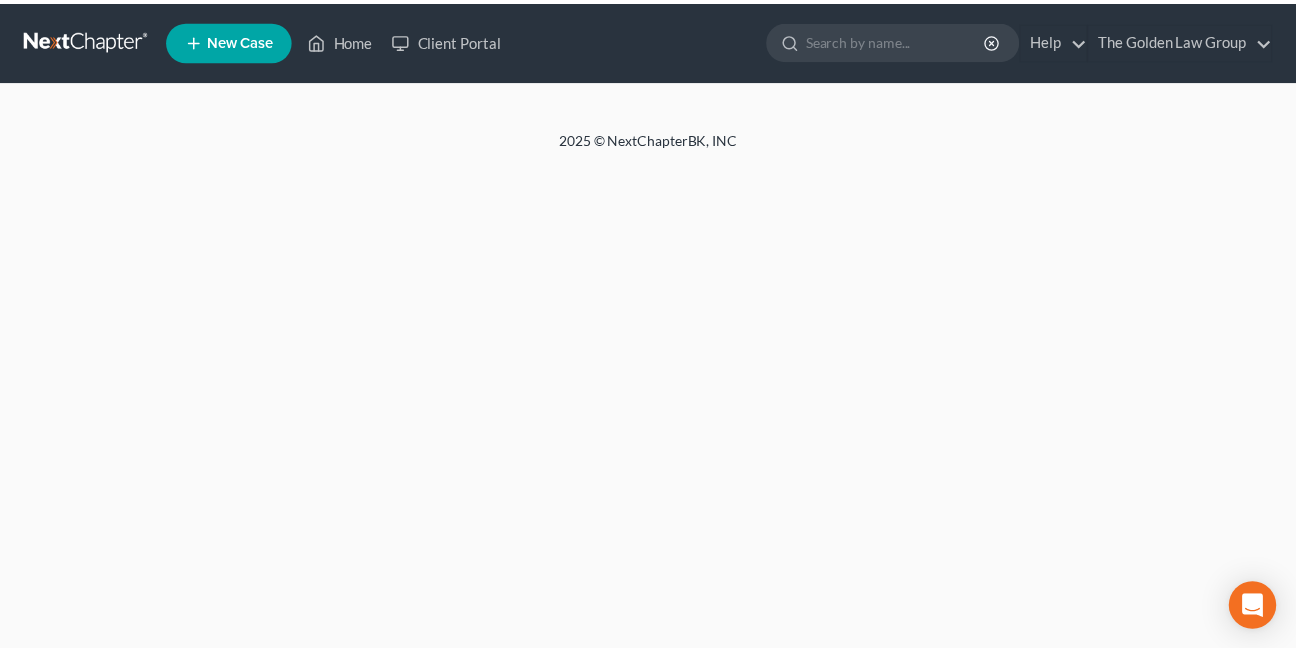 scroll, scrollTop: 0, scrollLeft: 0, axis: both 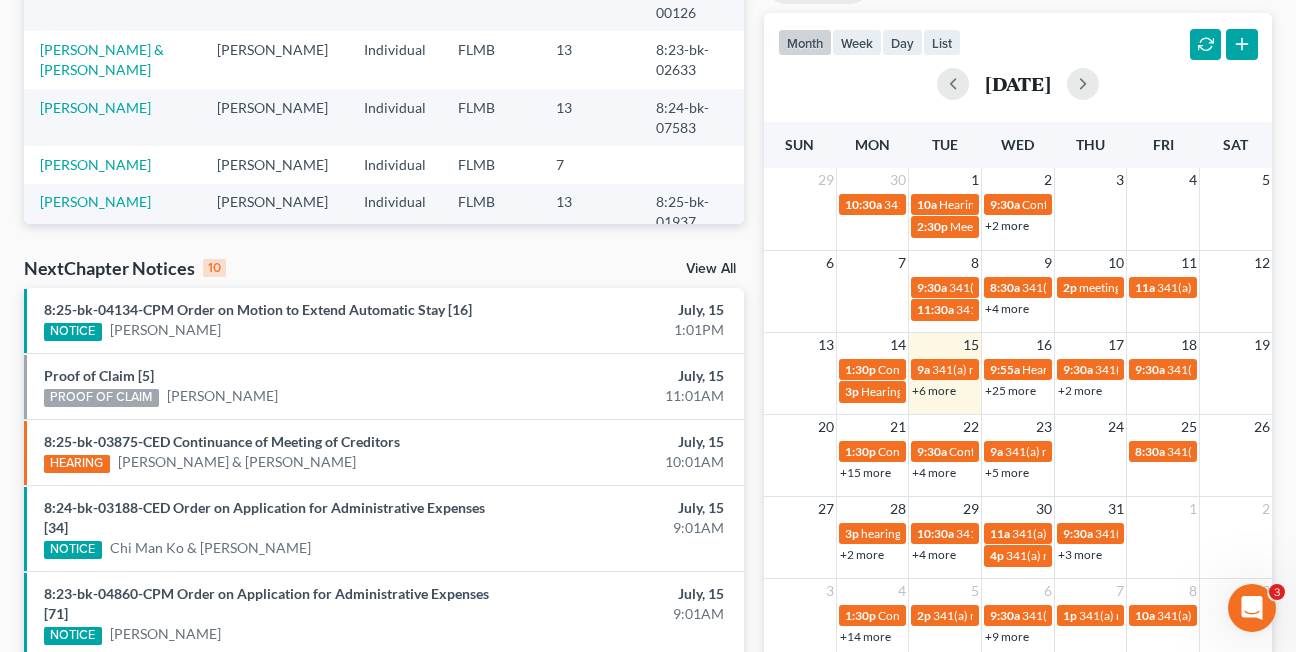 click on "View All" at bounding box center (711, 269) 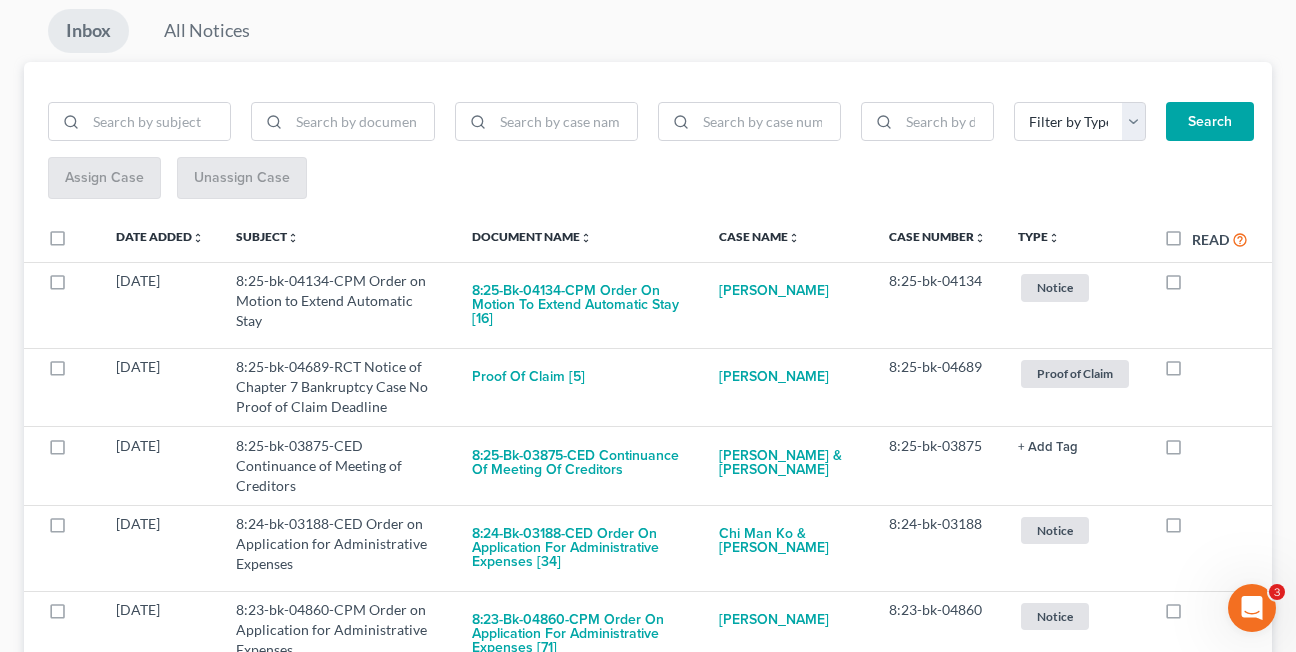 scroll, scrollTop: 300, scrollLeft: 0, axis: vertical 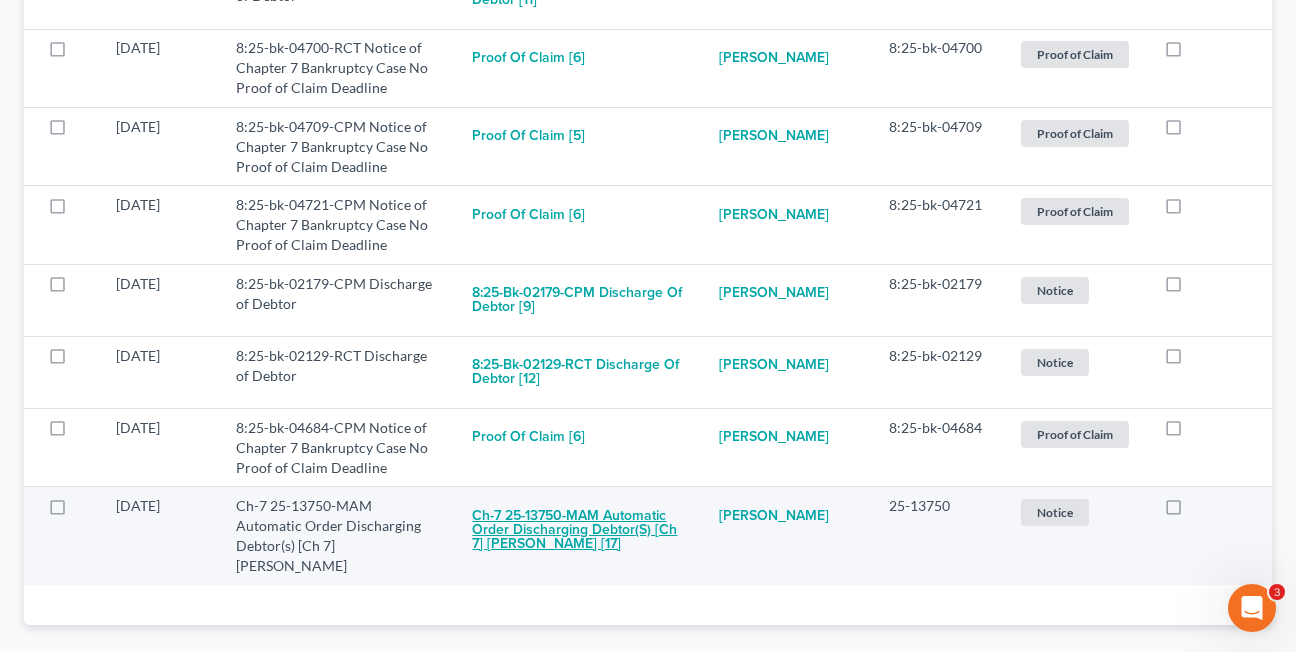click on "Ch-7 25-13750-MAM Automatic Order Discharging Debtor(s) [Ch 7] [PERSON_NAME] [17]" at bounding box center (579, 530) 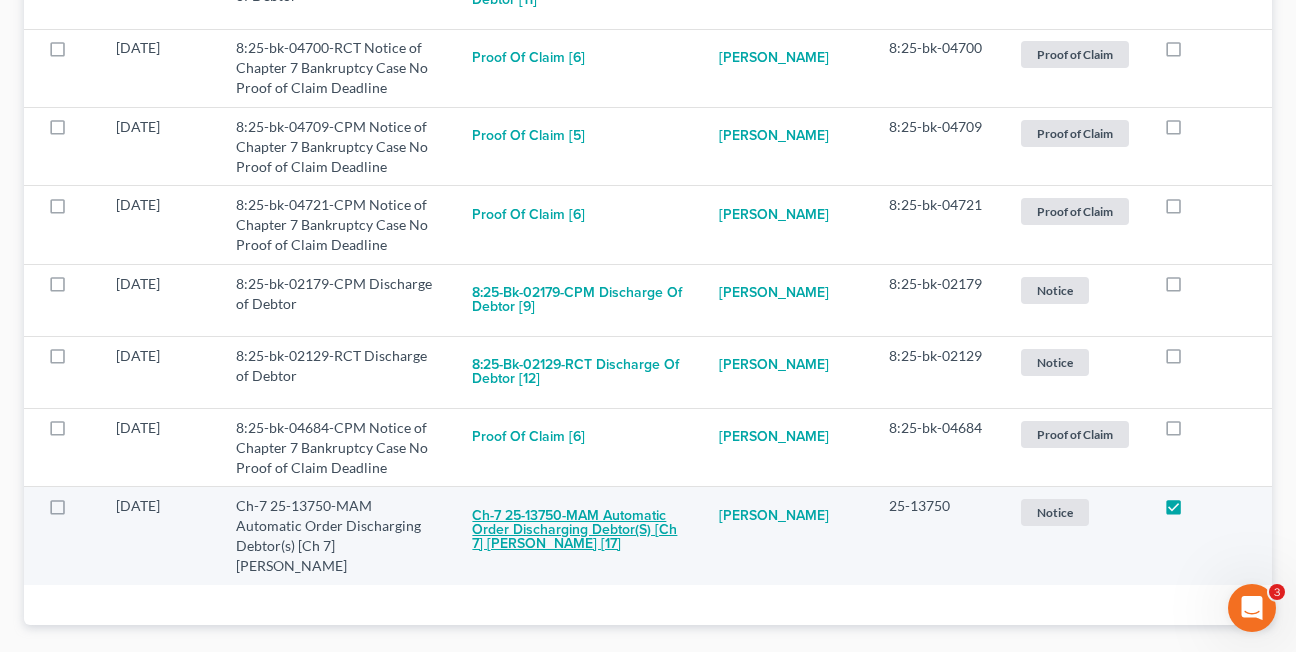 checkbox on "true" 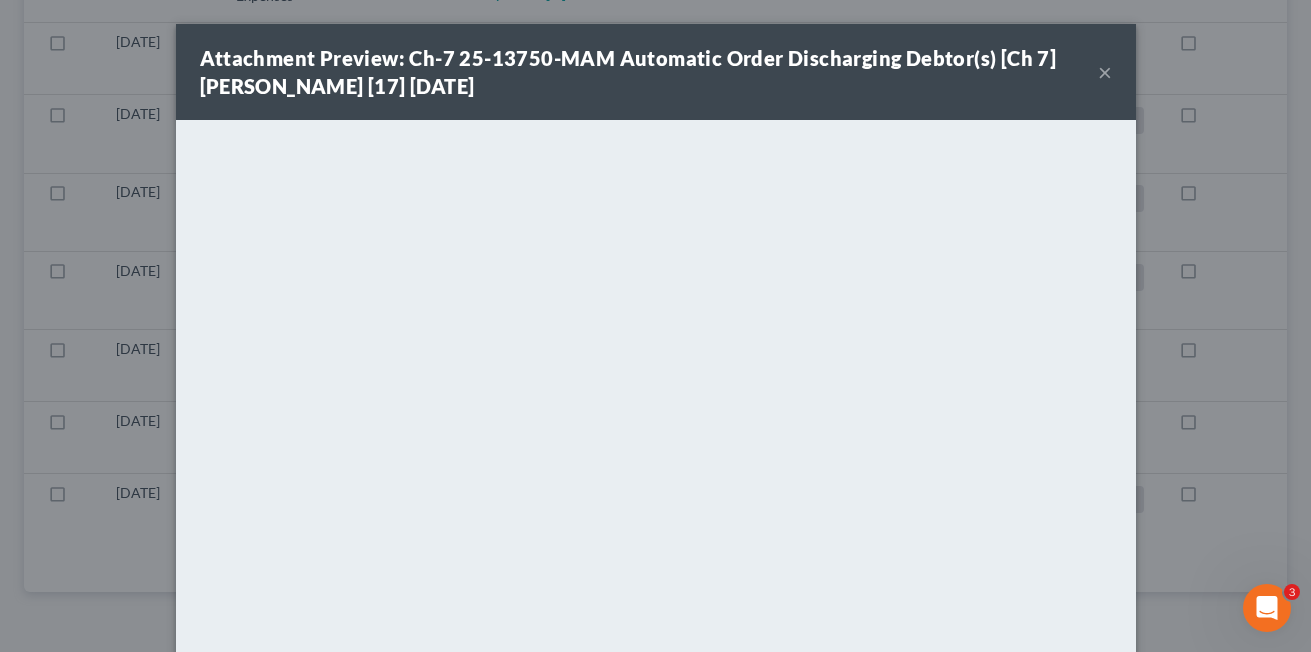 scroll, scrollTop: 934, scrollLeft: 0, axis: vertical 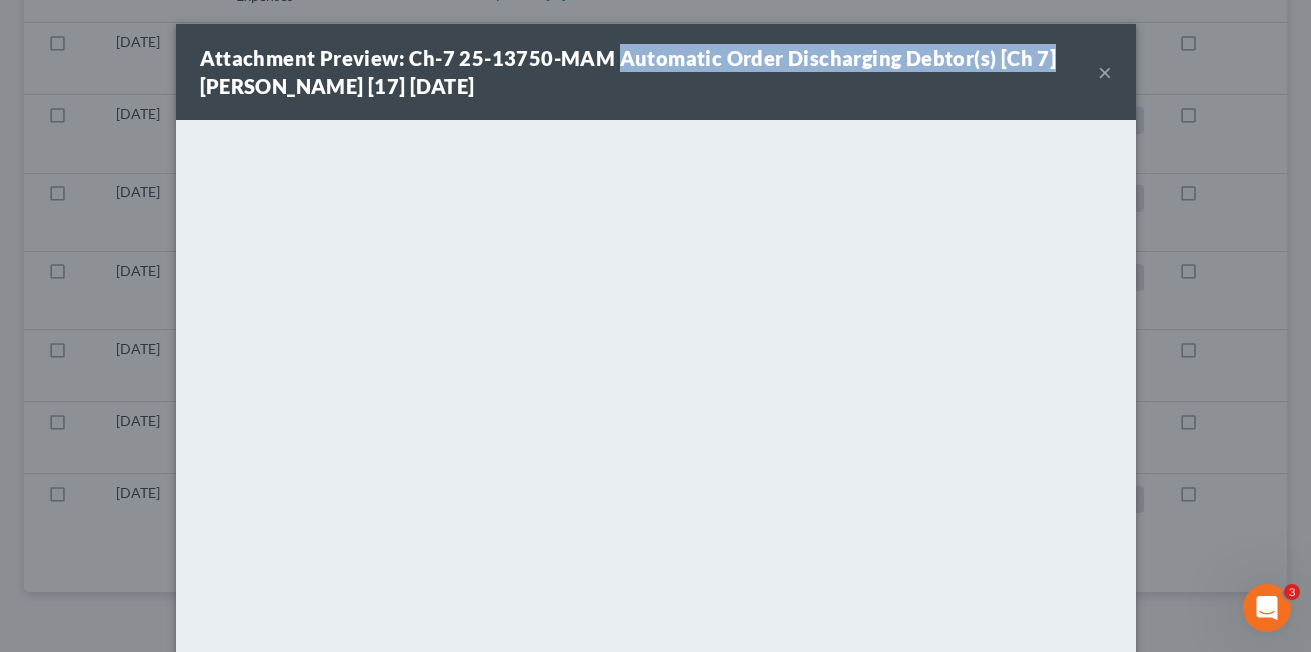 drag, startPoint x: 608, startPoint y: 55, endPoint x: 1039, endPoint y: 55, distance: 431 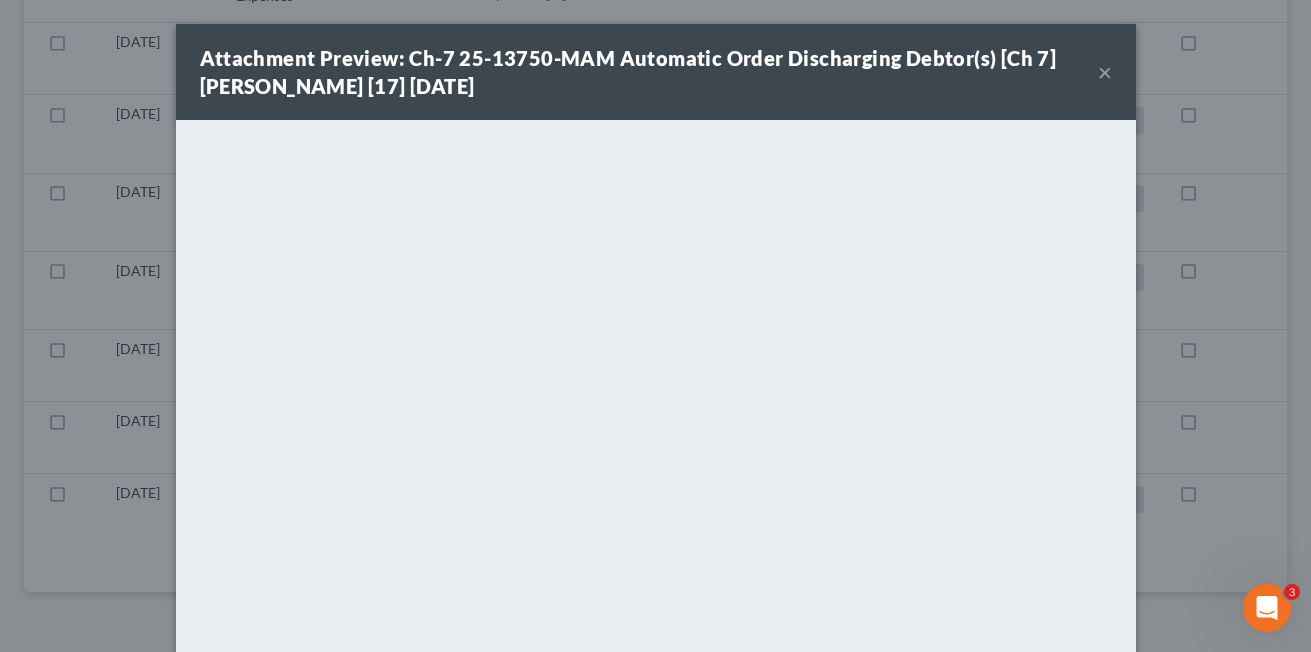 click on "Attachment Preview: Ch-7 25-13750-MAM Automatic Order Discharging Debtor(s) [Ch 7] Collette N Burrell [17] 07/11/2025" at bounding box center [649, 72] 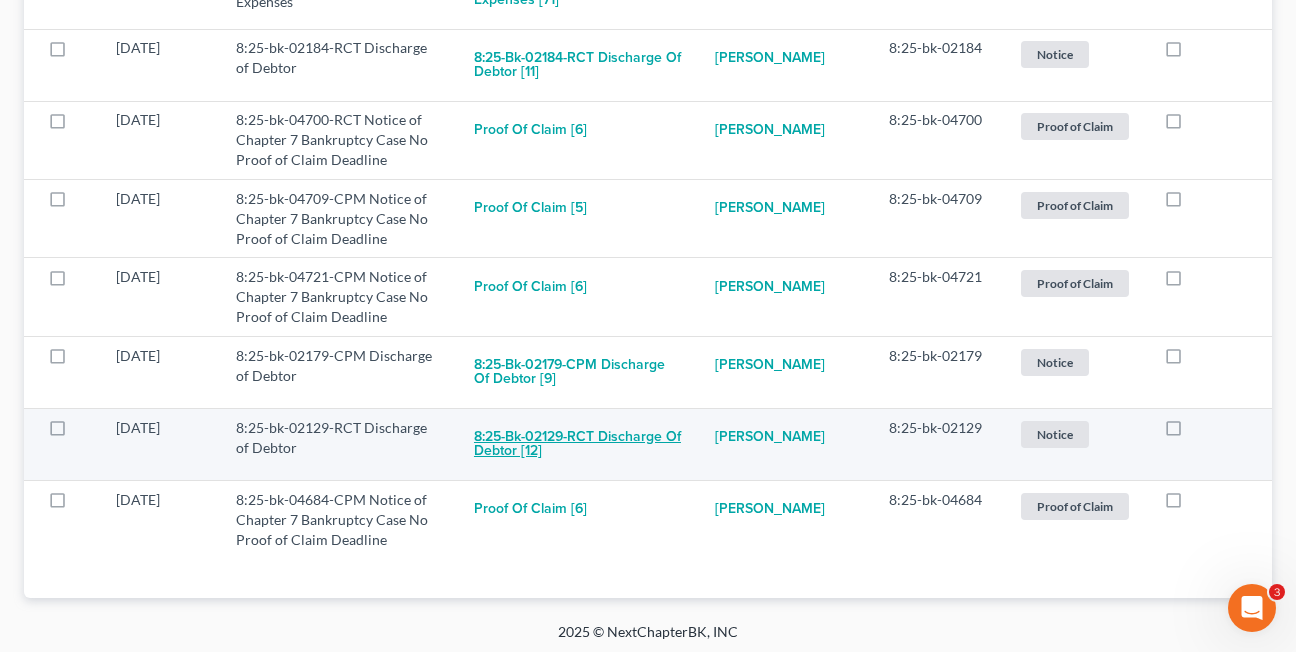 click on "8:25-bk-02129-RCT Discharge of Debtor [12]" at bounding box center (578, 445) 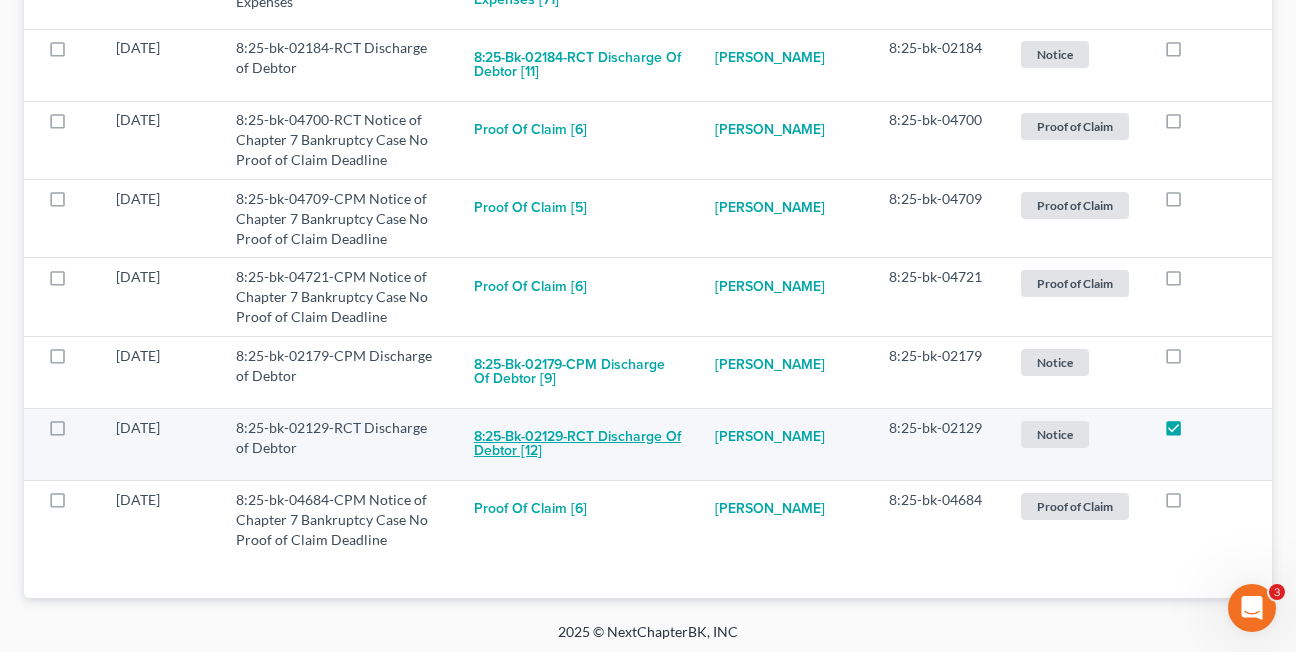 checkbox on "true" 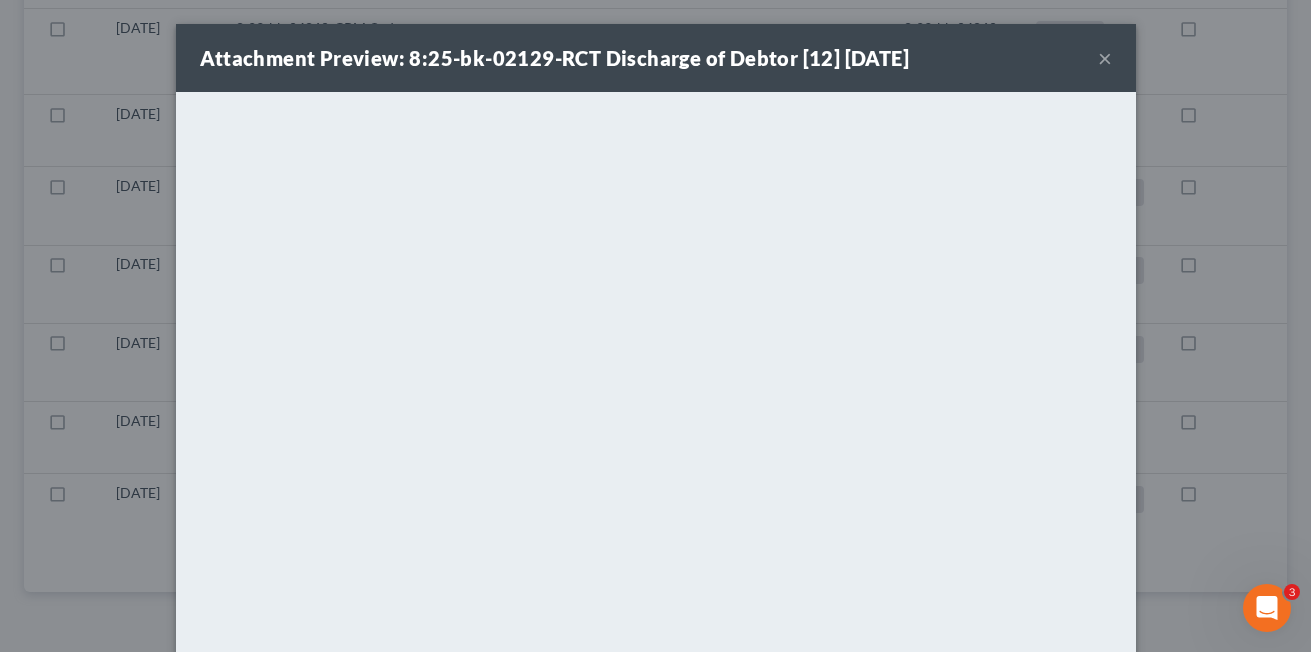 scroll, scrollTop: 862, scrollLeft: 0, axis: vertical 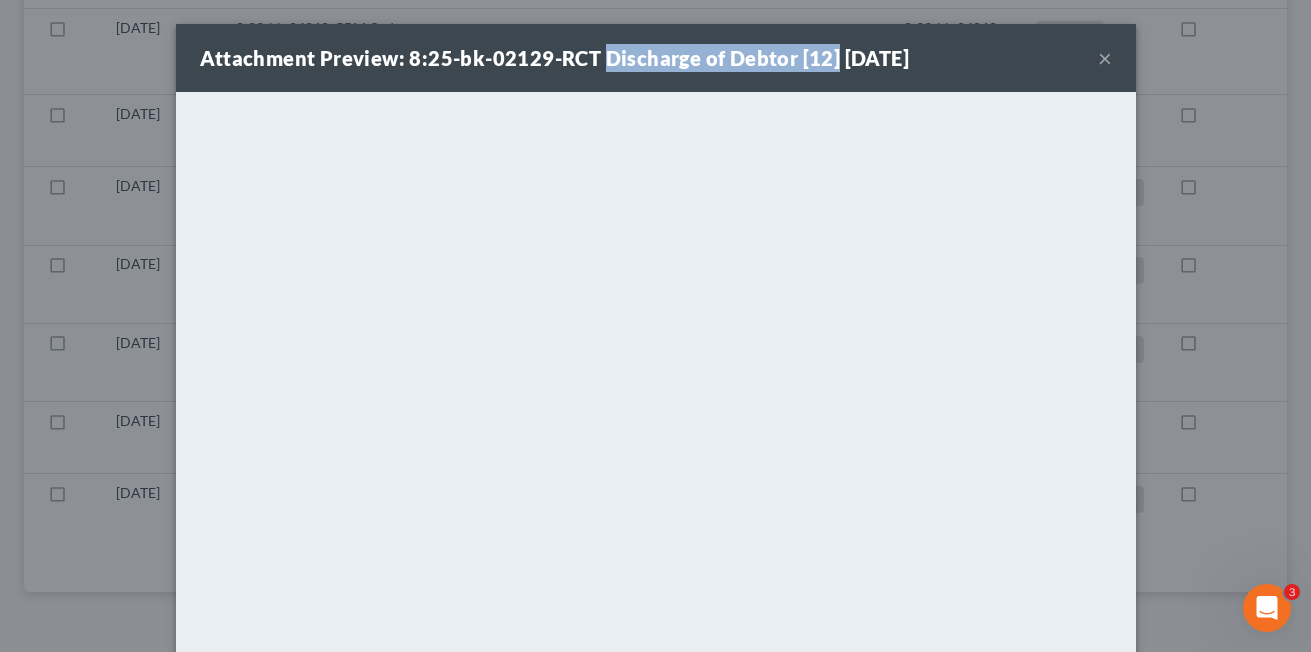 drag, startPoint x: 594, startPoint y: 57, endPoint x: 825, endPoint y: 60, distance: 231.01949 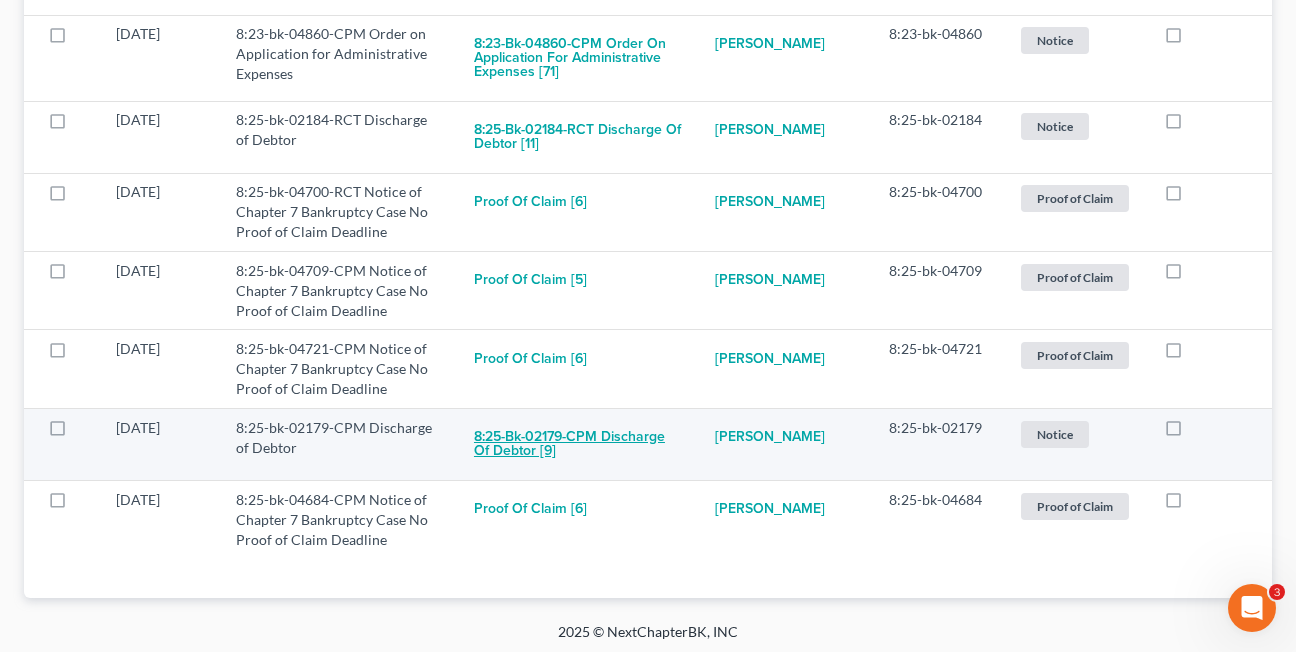 click on "8:25-bk-02179-CPM Discharge of Debtor [9]" at bounding box center [578, 445] 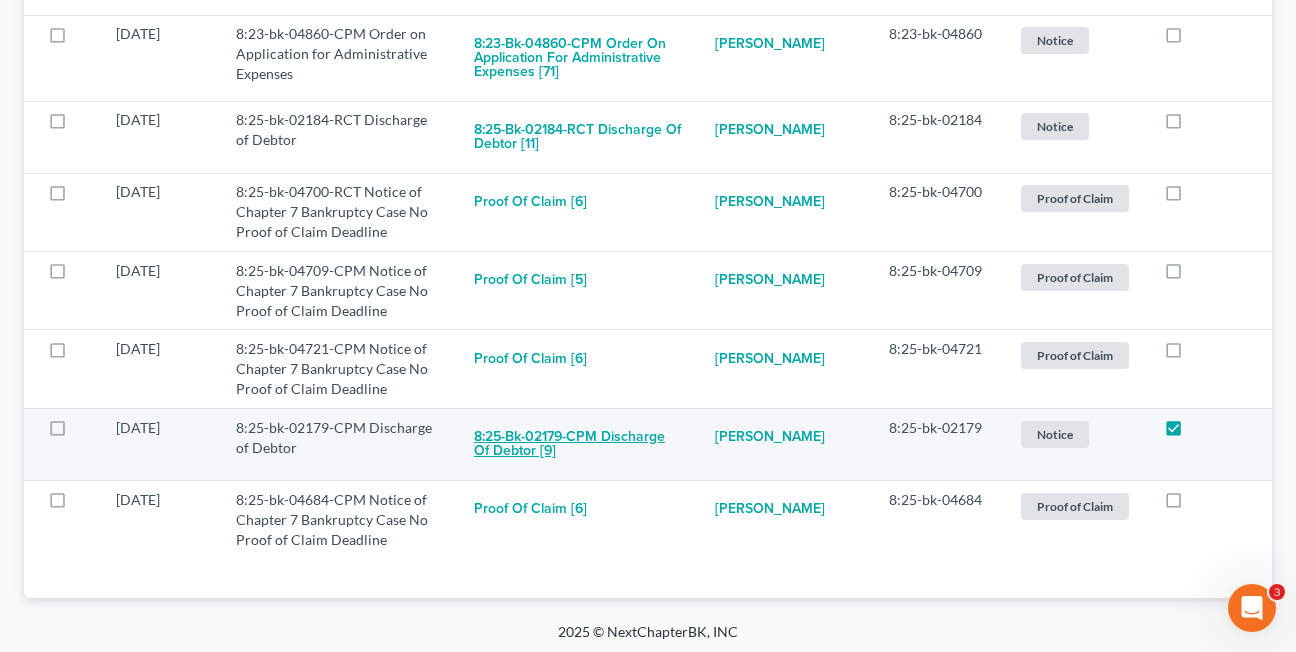 checkbox on "true" 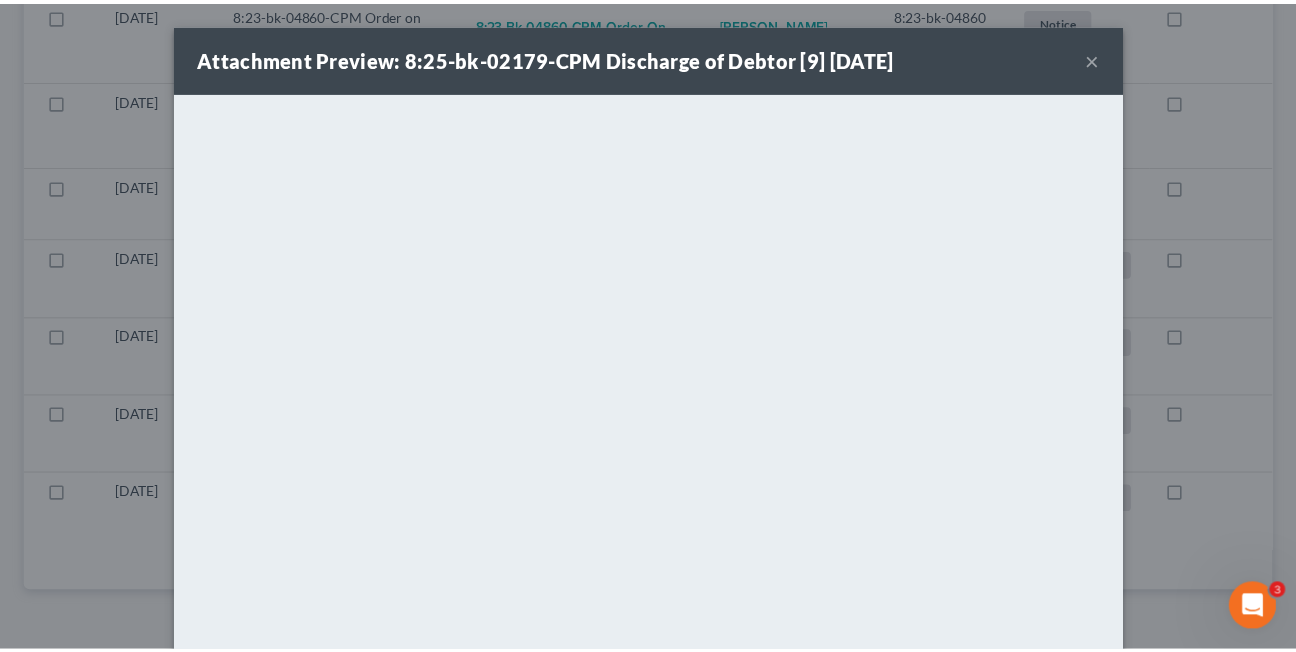 scroll, scrollTop: 790, scrollLeft: 0, axis: vertical 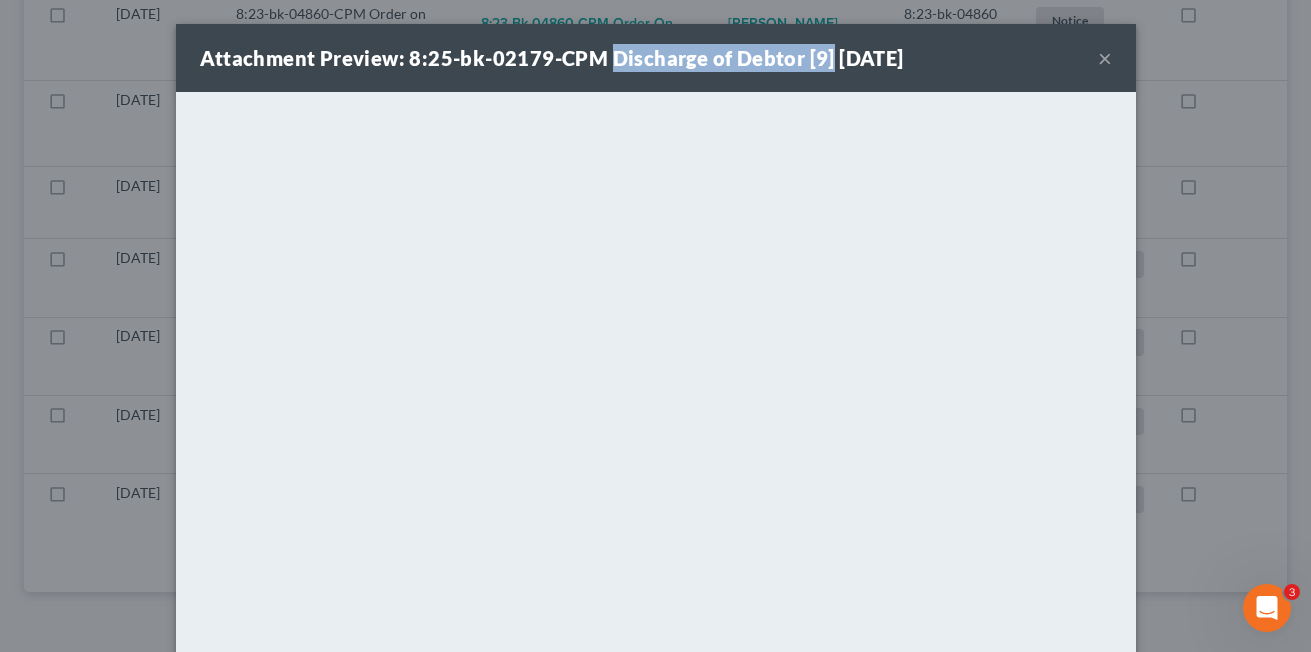 drag, startPoint x: 603, startPoint y: 58, endPoint x: 818, endPoint y: 62, distance: 215.0372 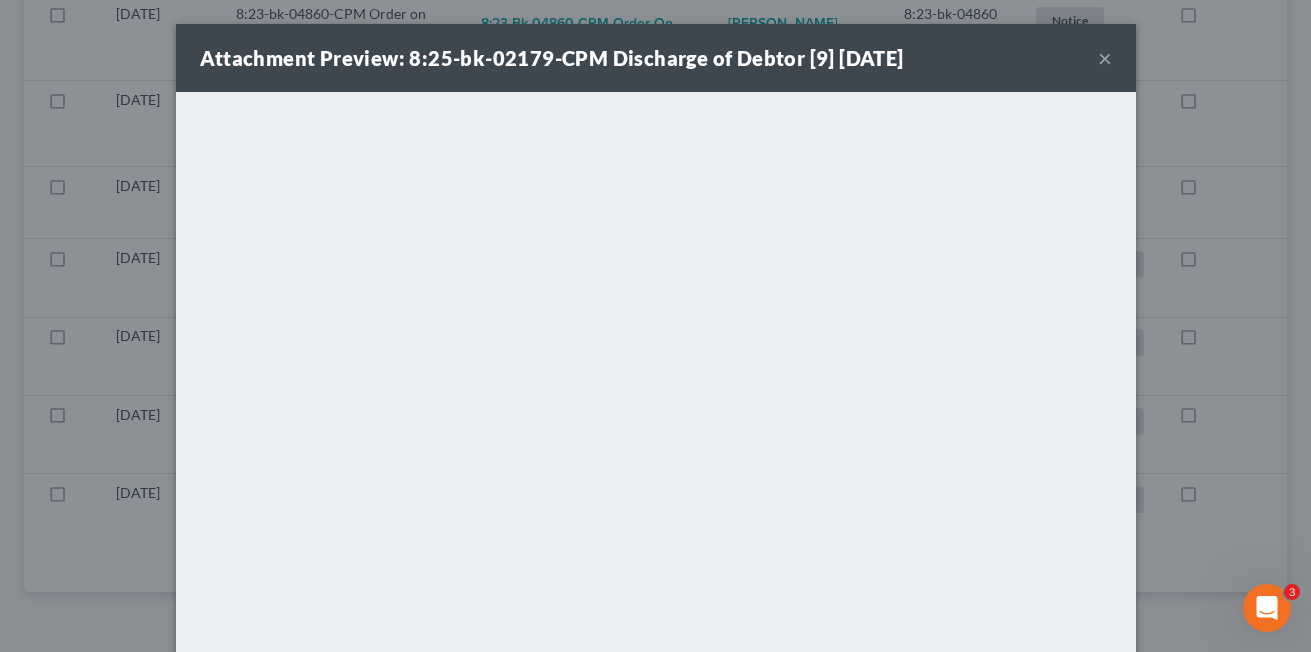 click on "×" at bounding box center [1105, 58] 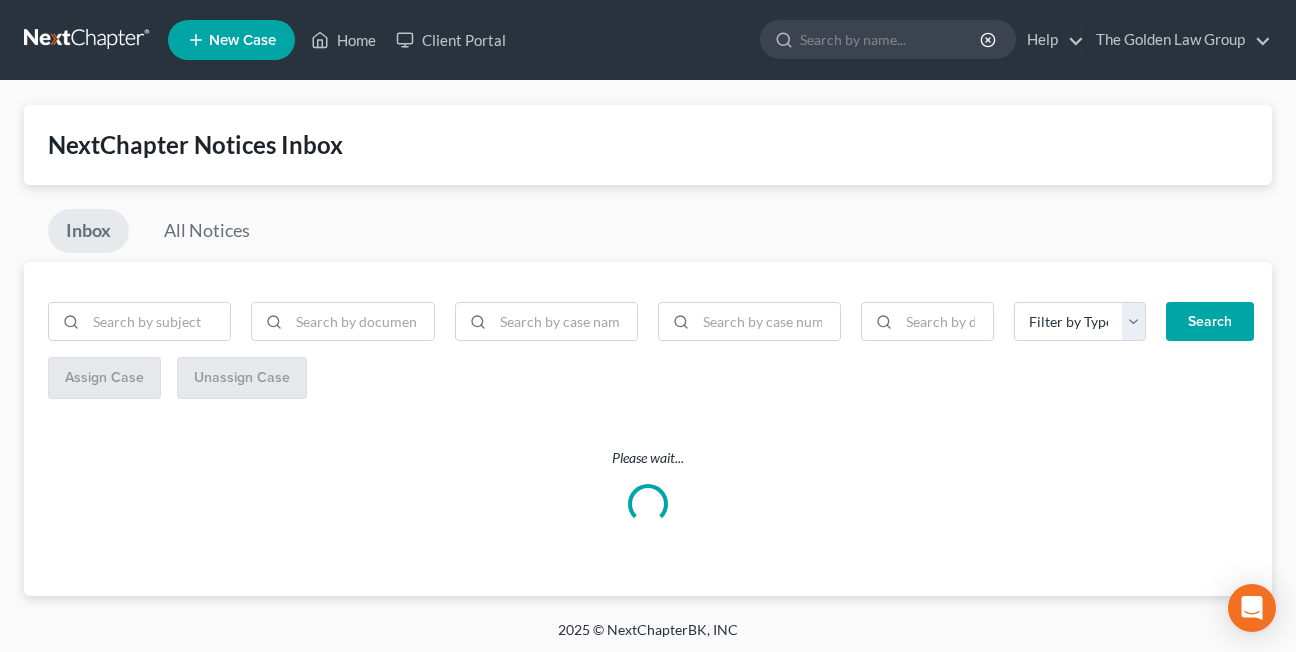 scroll, scrollTop: 4, scrollLeft: 0, axis: vertical 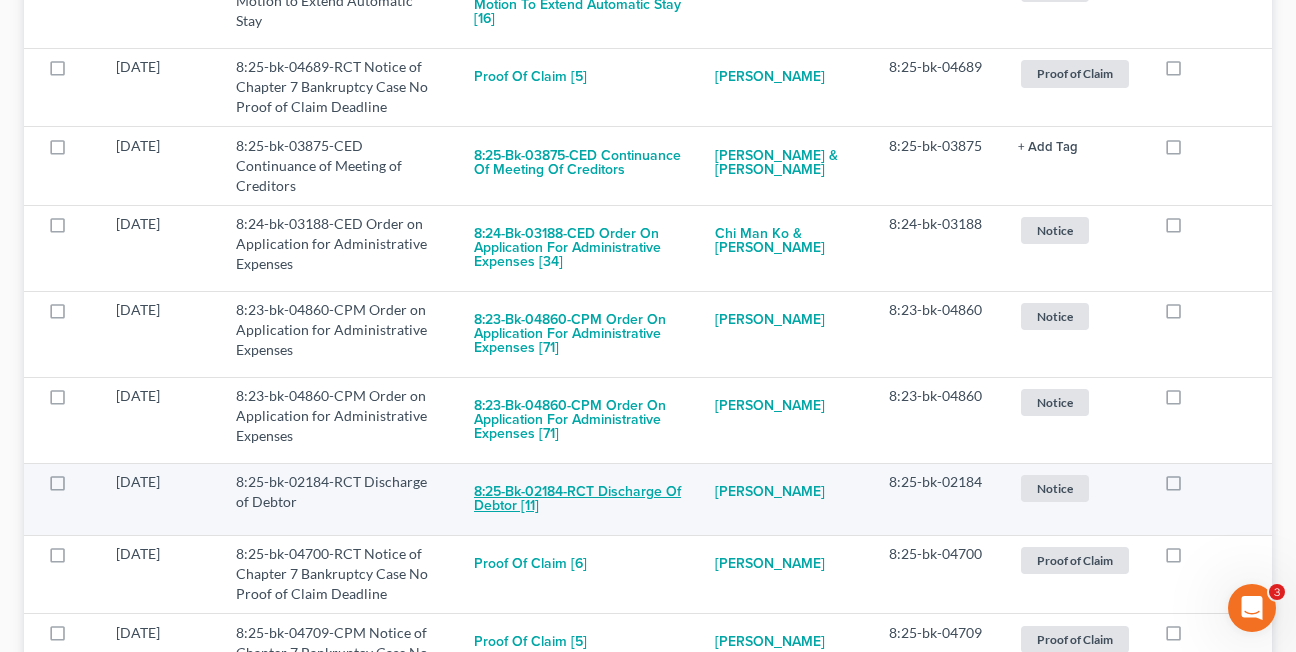 click on "8:25-bk-02184-RCT Discharge of Debtor [11]" at bounding box center [578, 499] 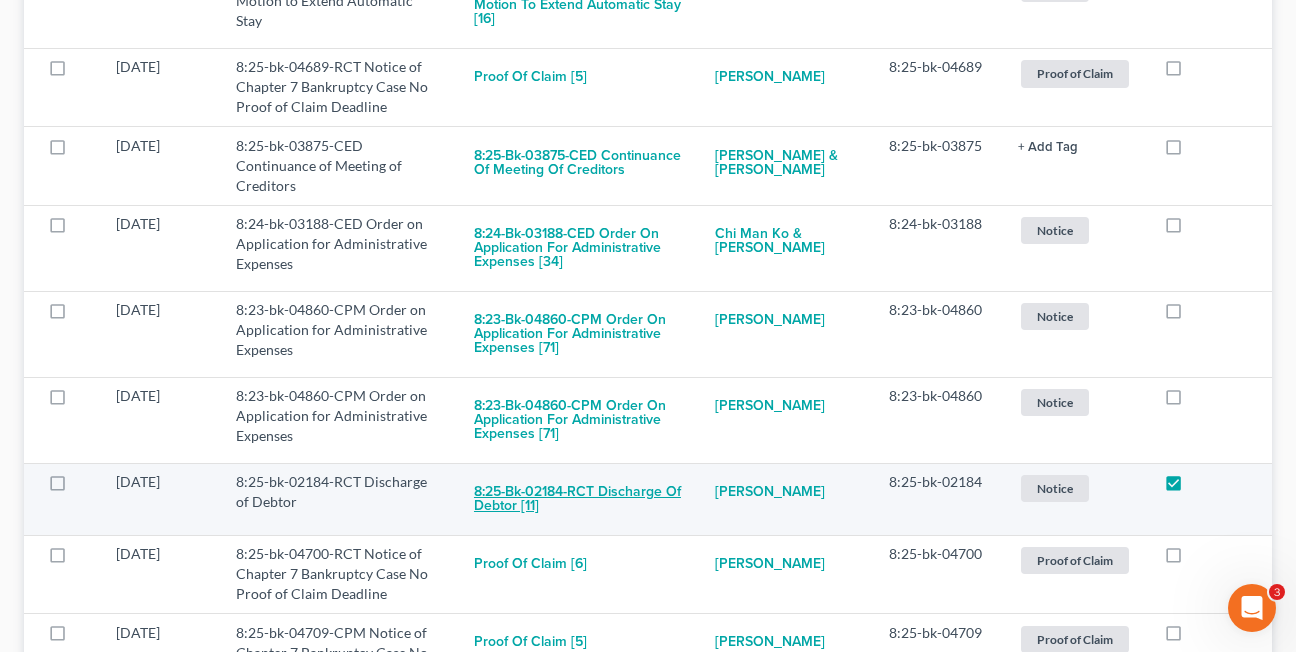 checkbox on "true" 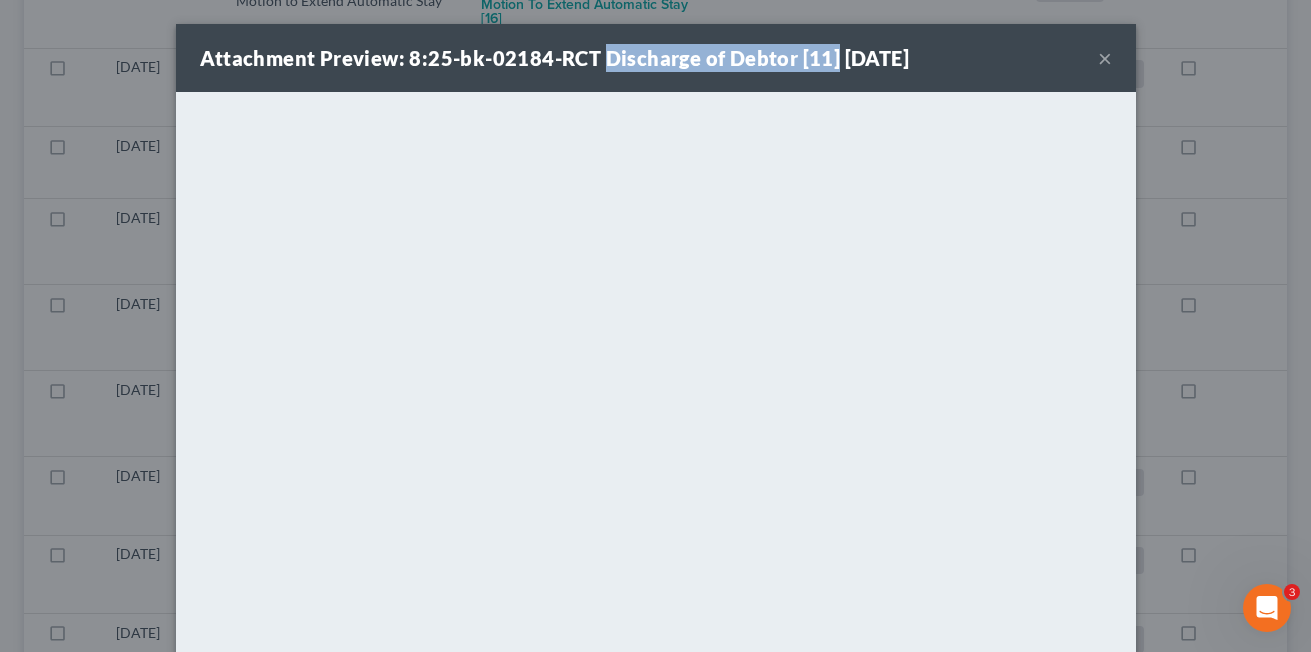 drag, startPoint x: 594, startPoint y: 63, endPoint x: 823, endPoint y: 65, distance: 229.00873 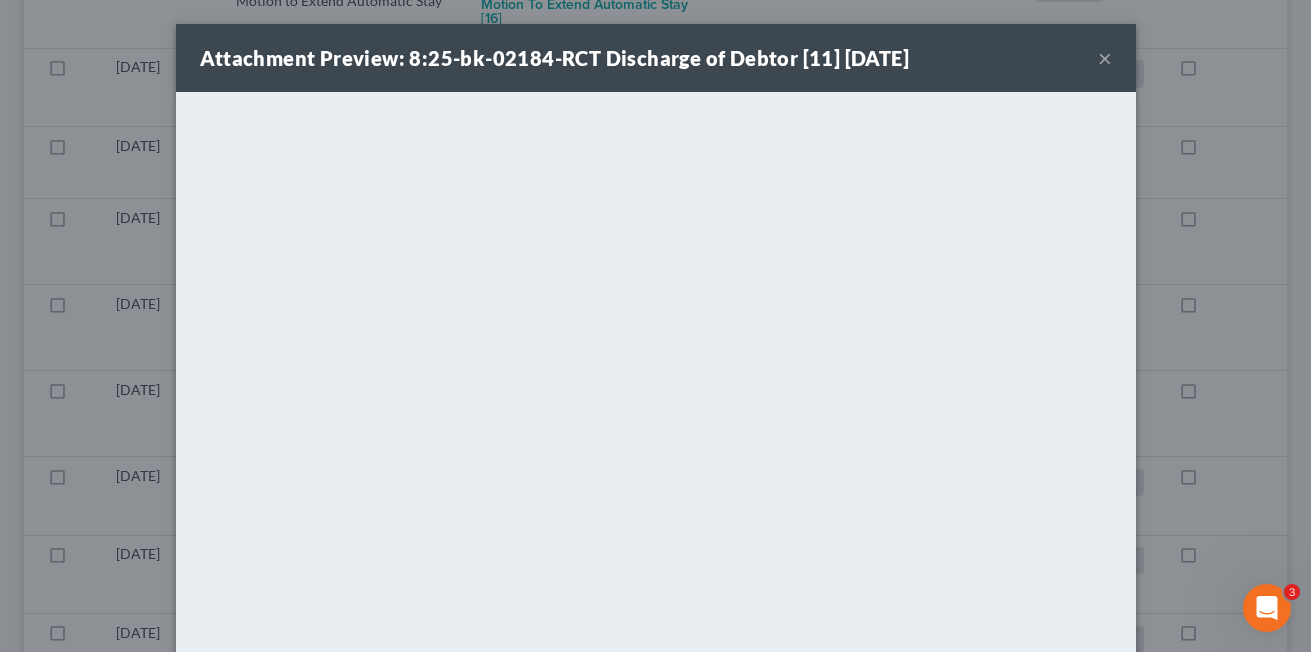 click on "Attachment Preview: 8:25-bk-02184-RCT Discharge of Debtor [11] [DATE]" at bounding box center (555, 58) 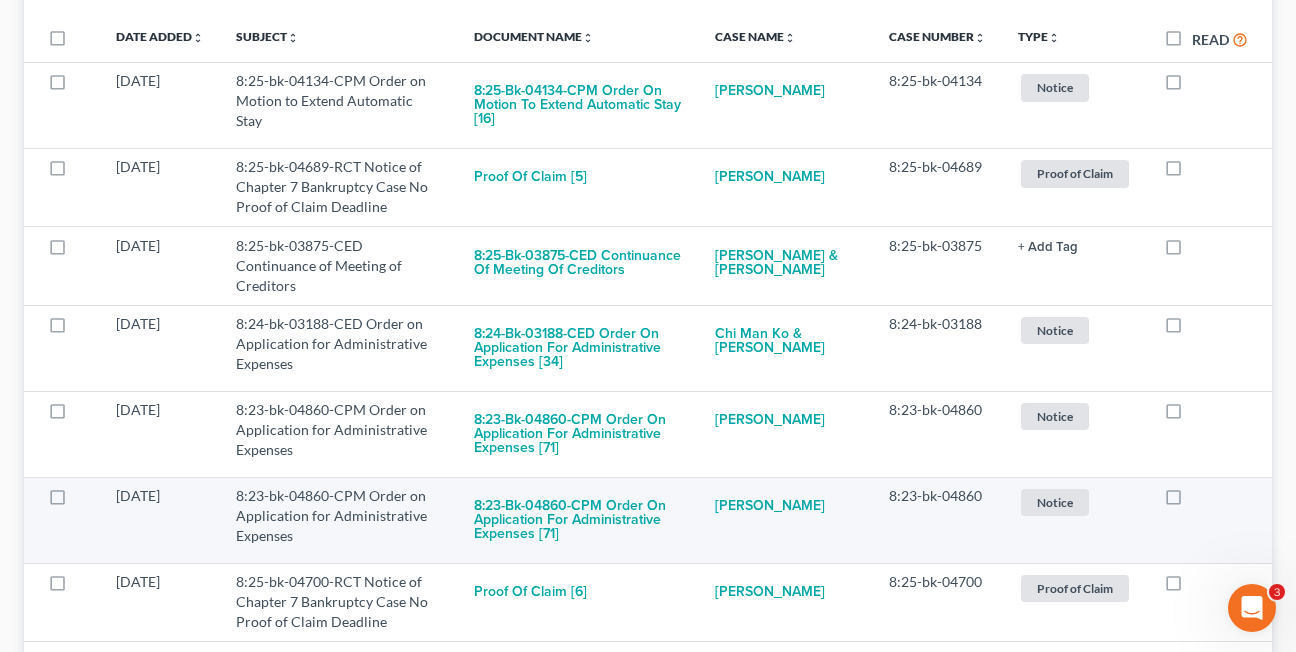 scroll, scrollTop: 718, scrollLeft: 0, axis: vertical 